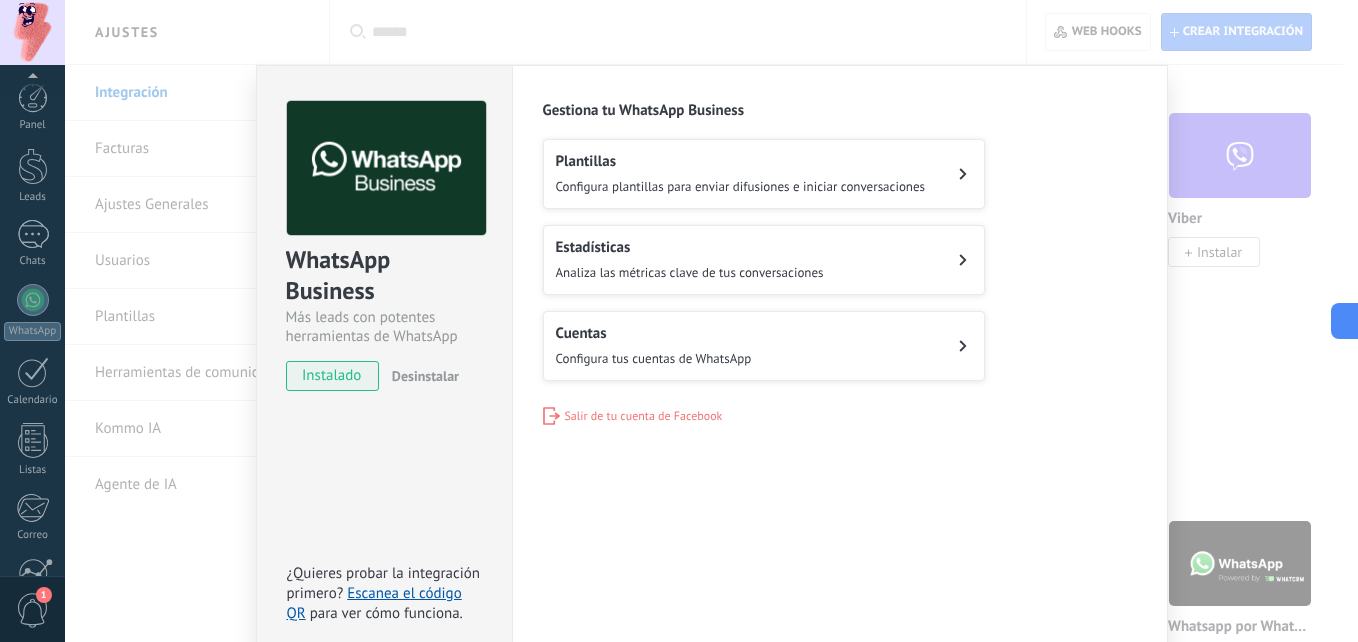 scroll, scrollTop: 400, scrollLeft: 0, axis: vertical 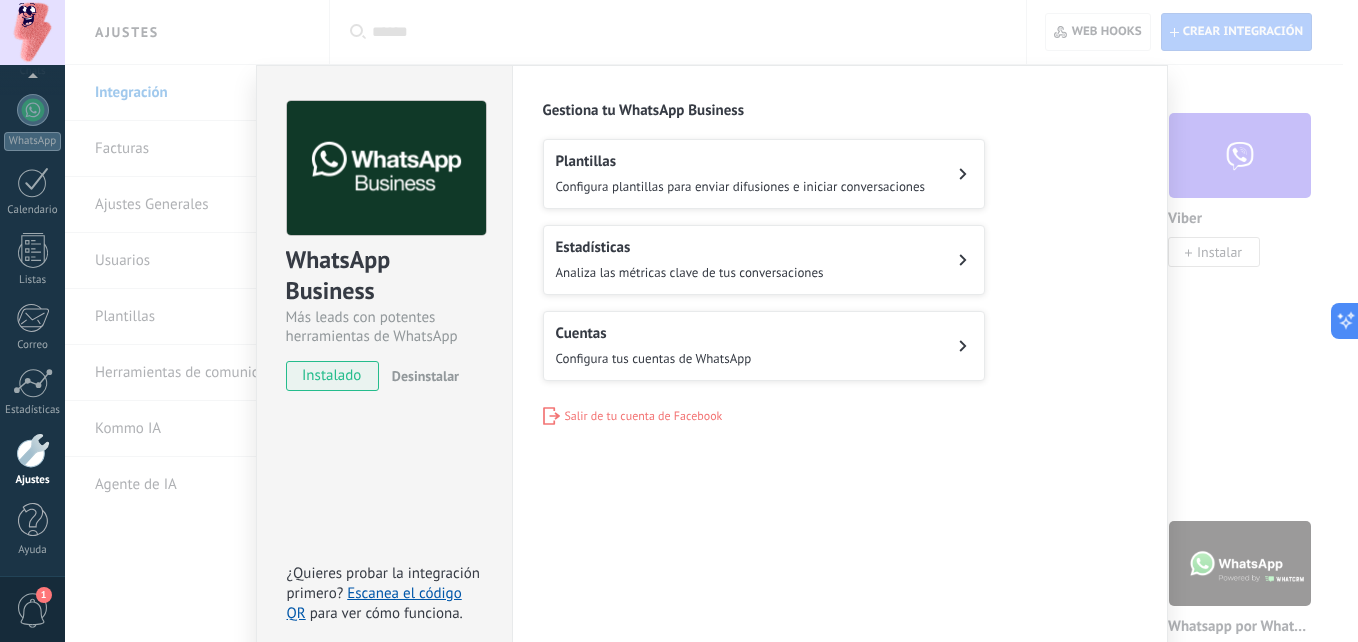 click 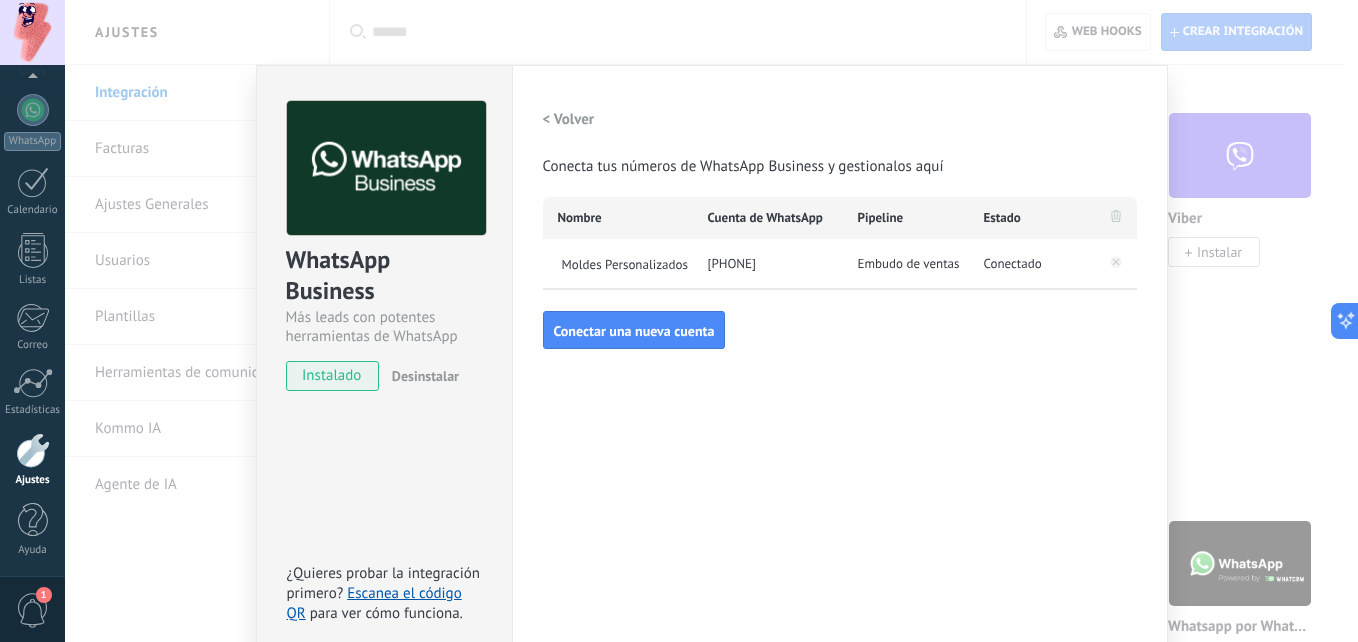 click on "< Volver" at bounding box center [569, 119] 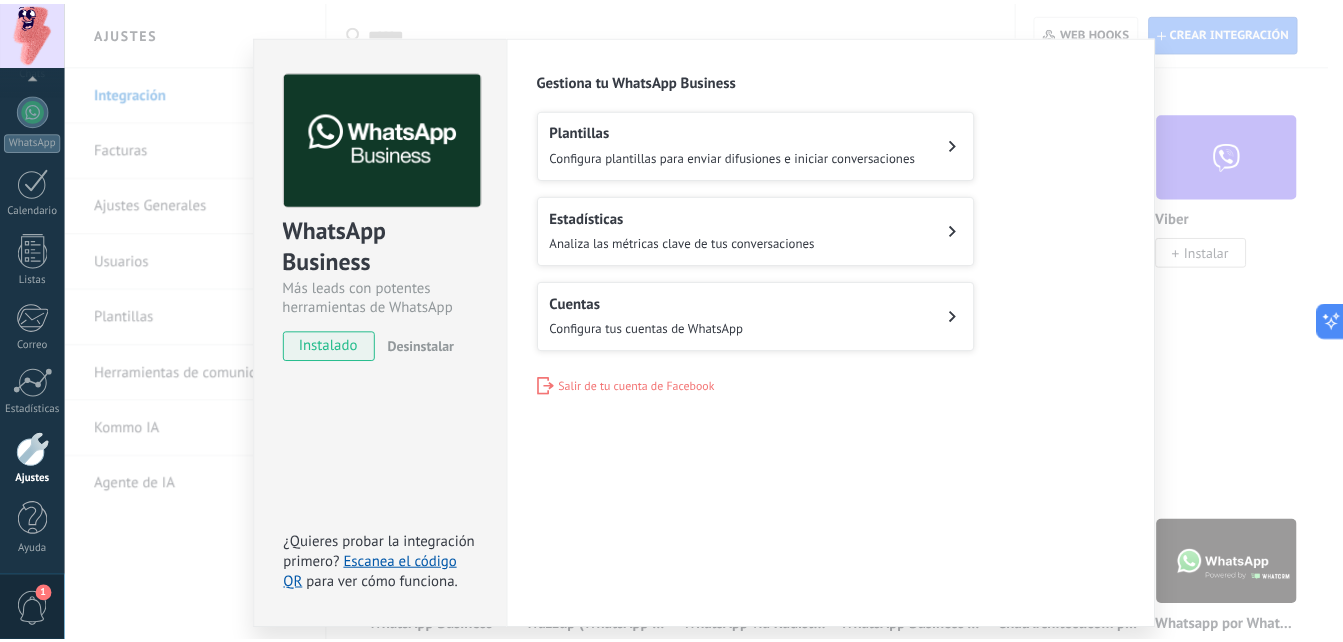 scroll, scrollTop: 0, scrollLeft: 0, axis: both 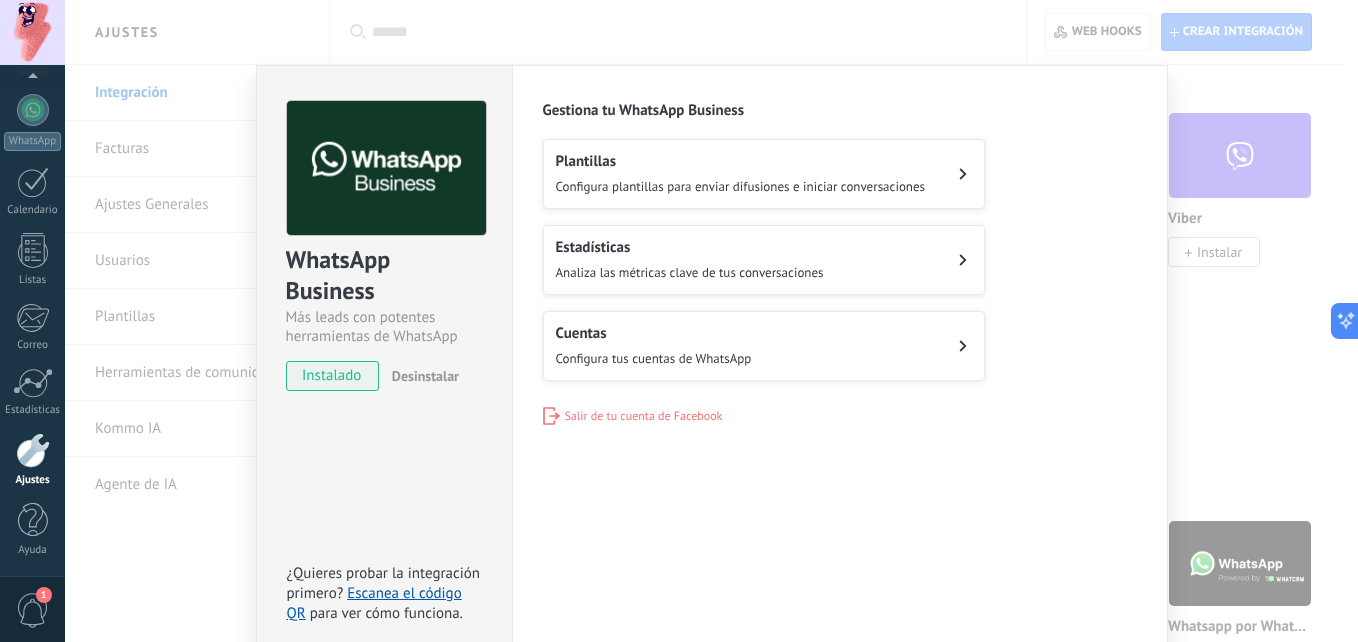 click on "WhatsApp Business Más leads con potentes herramientas de WhatsApp instalado Desinstalar ¿Quieres probar la integración primero?   Escanea el código QR   para ver cómo funciona. Configuraciones Autorizaciones Esta pestaña registra a los usuarios que han concedido acceso a la integración a esta cuenta. Si deseas remover la posibilidad que un usuario pueda enviar solicitudes a la cuenta en nombre de esta integración, puedes revocar el acceso. Si el acceso a todos los usuarios es revocado, la integración dejará de funcionar. Esta aplicacion está instalada, pero nadie le ha dado acceso aun. WhatsApp Cloud API más _:  Guardar Gestiona tu WhatsApp Business Plantillas Configura plantillas para enviar difusiones e iniciar conversaciones Estadísticas Analiza las métricas clave de tus conversaciones Cuentas Configura tus cuentas de WhatsApp Salir de tu cuenta de Facebook" at bounding box center (711, 321) 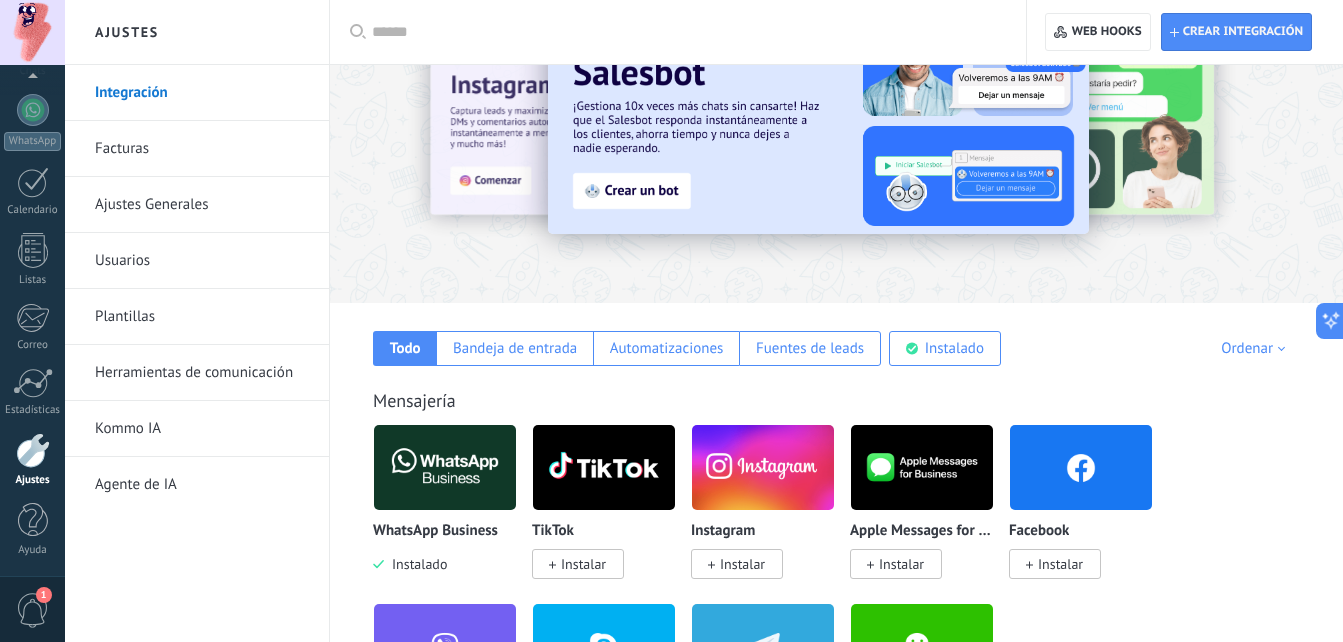 scroll, scrollTop: 0, scrollLeft: 0, axis: both 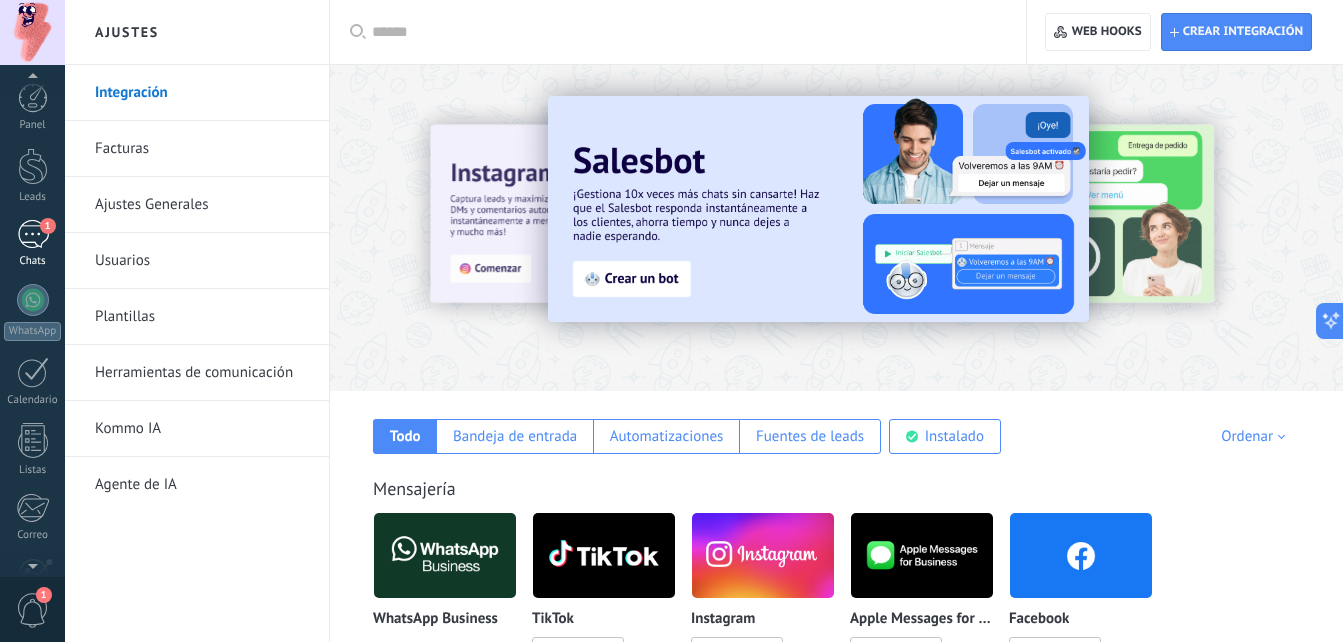 drag, startPoint x: 36, startPoint y: 228, endPoint x: 48, endPoint y: 224, distance: 12.649111 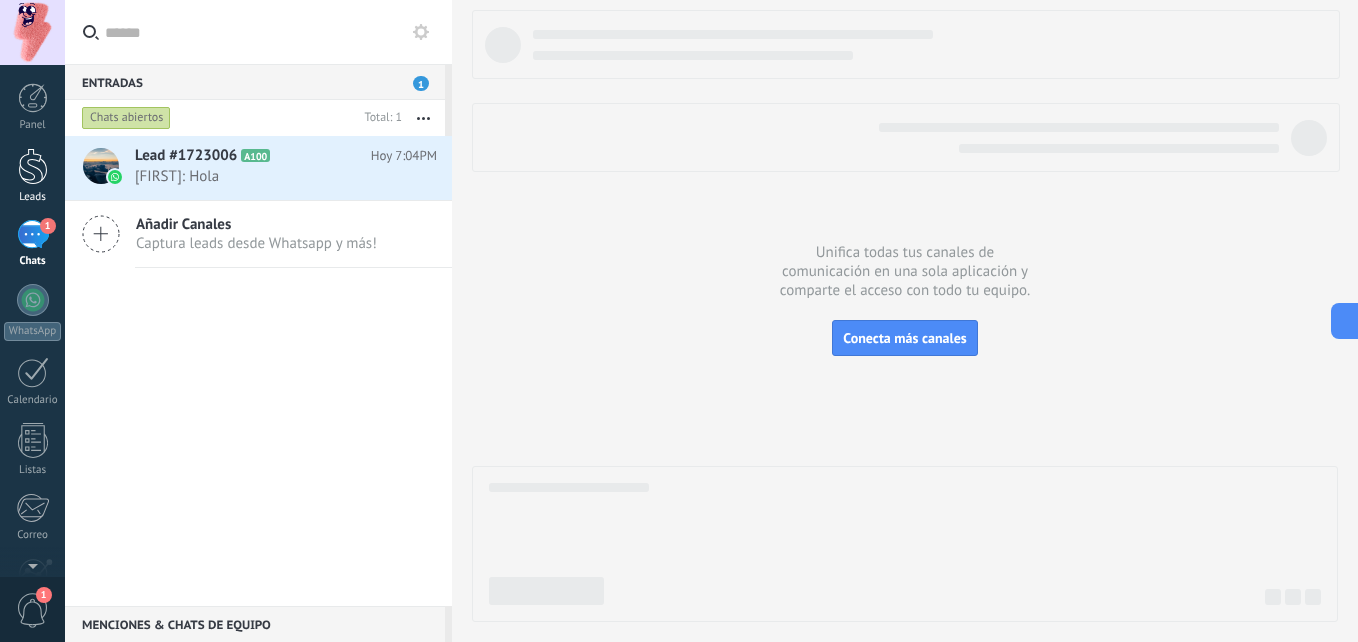 click on "Leads" at bounding box center (32, 176) 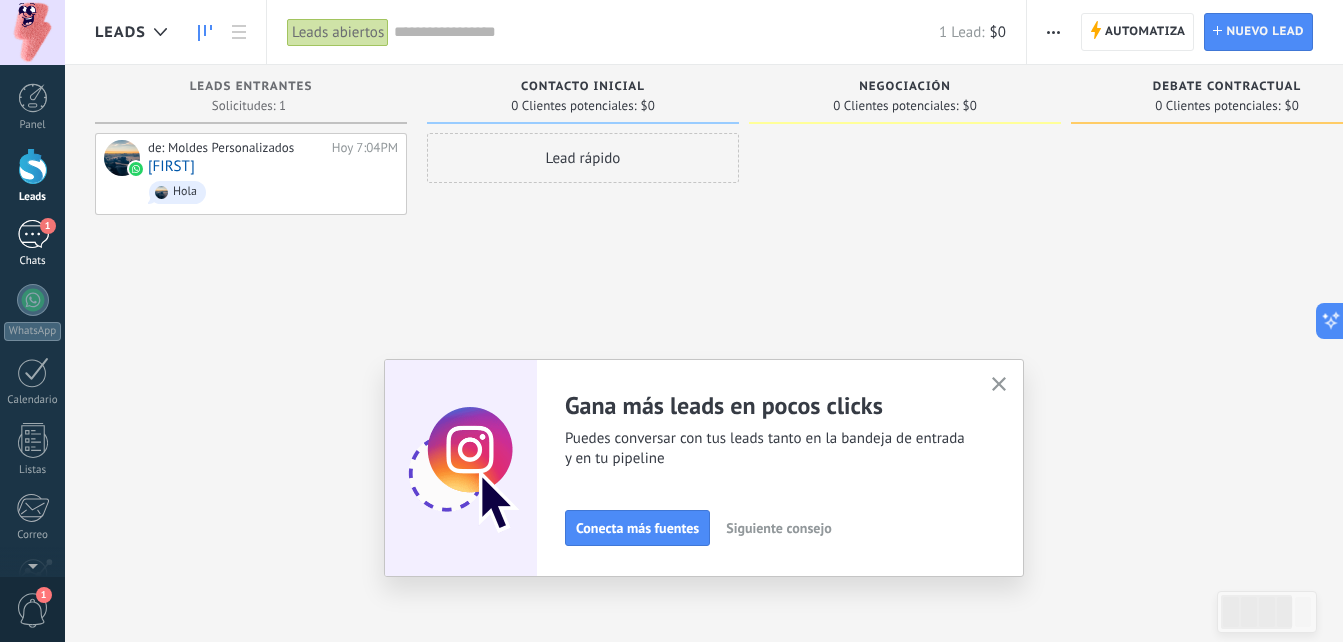 click on "1" at bounding box center [33, 234] 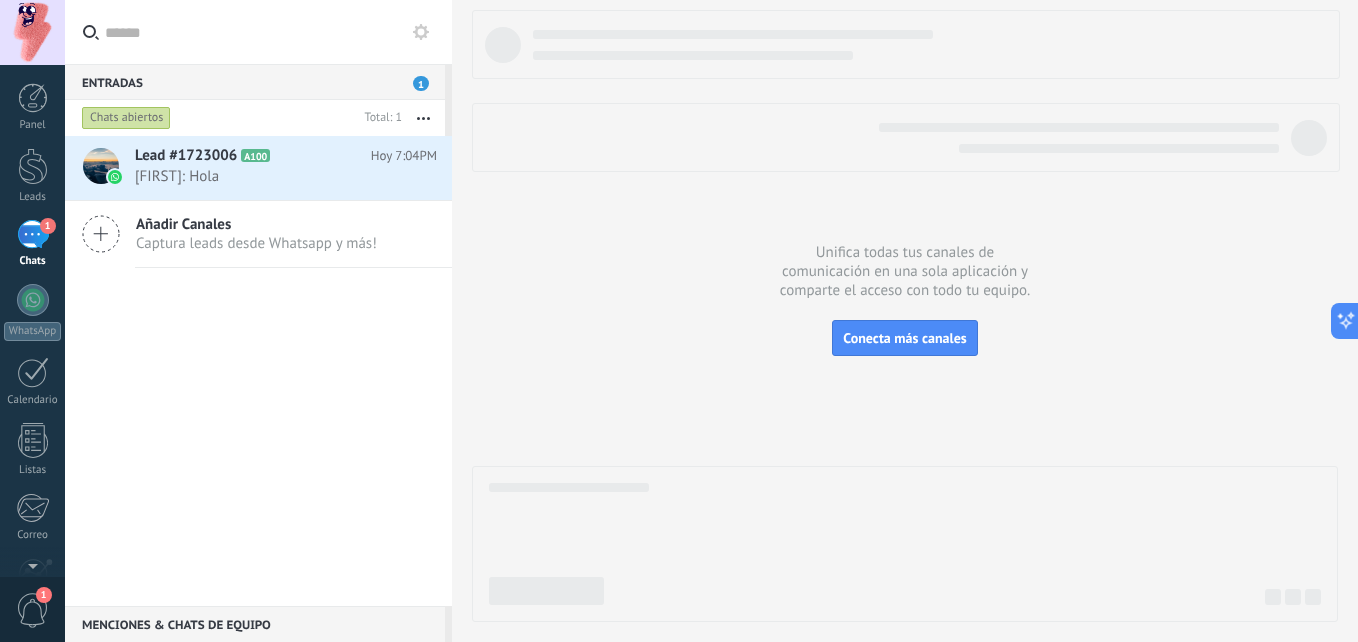 drag, startPoint x: 33, startPoint y: 181, endPoint x: 129, endPoint y: 181, distance: 96 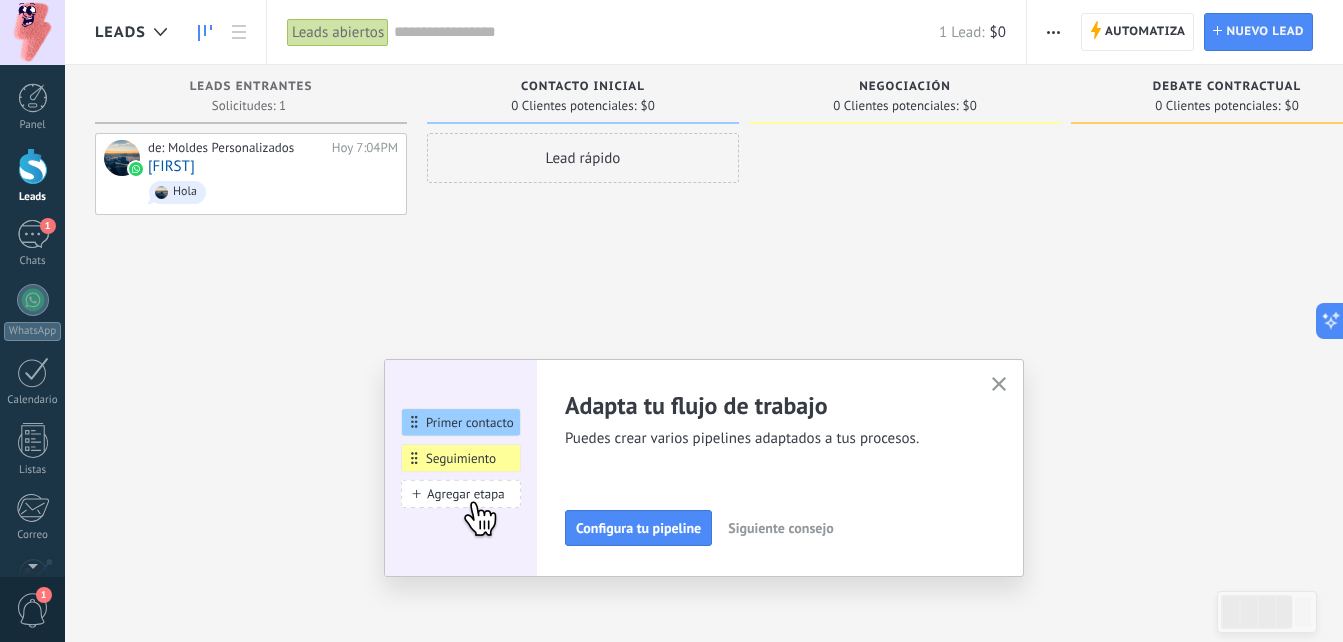 click 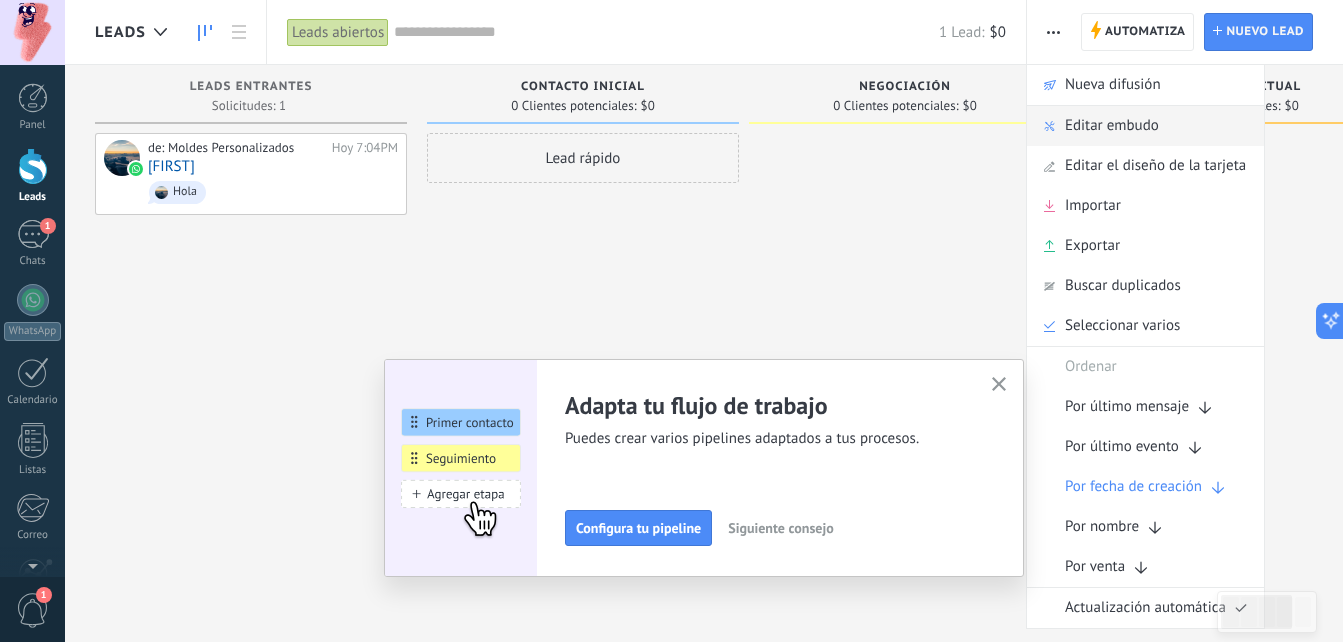 click on "Editar embudo" at bounding box center [1112, 126] 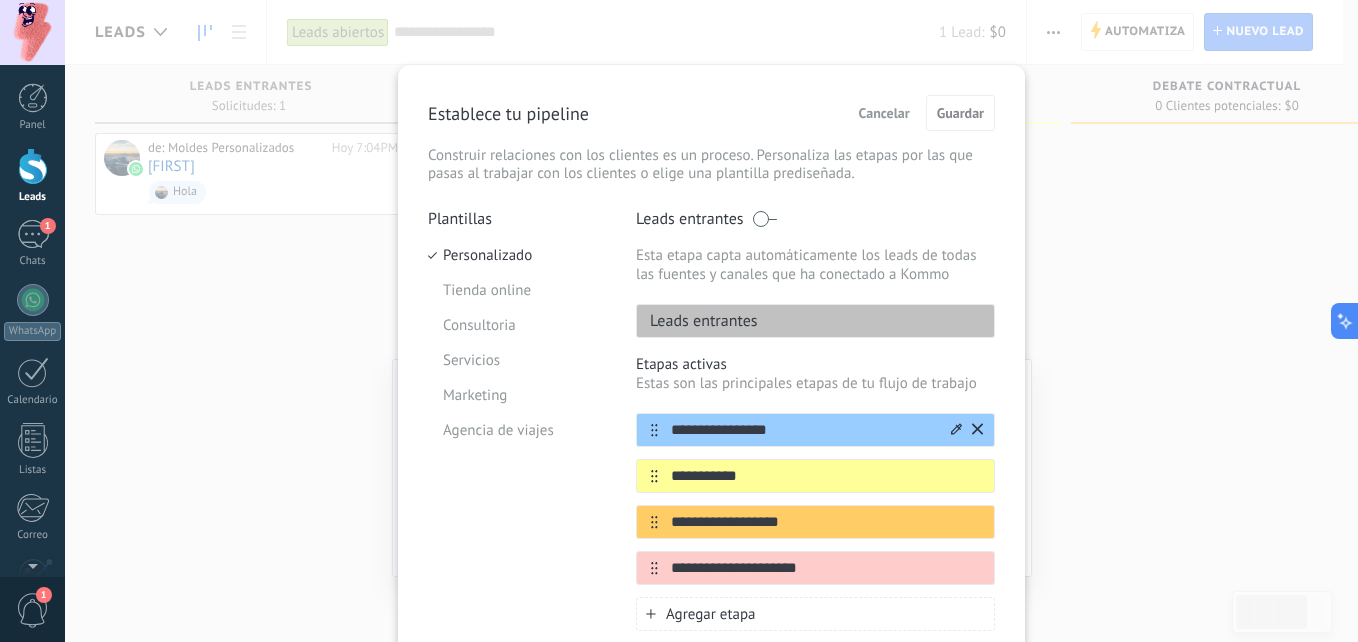 click on "**********" at bounding box center (803, 430) 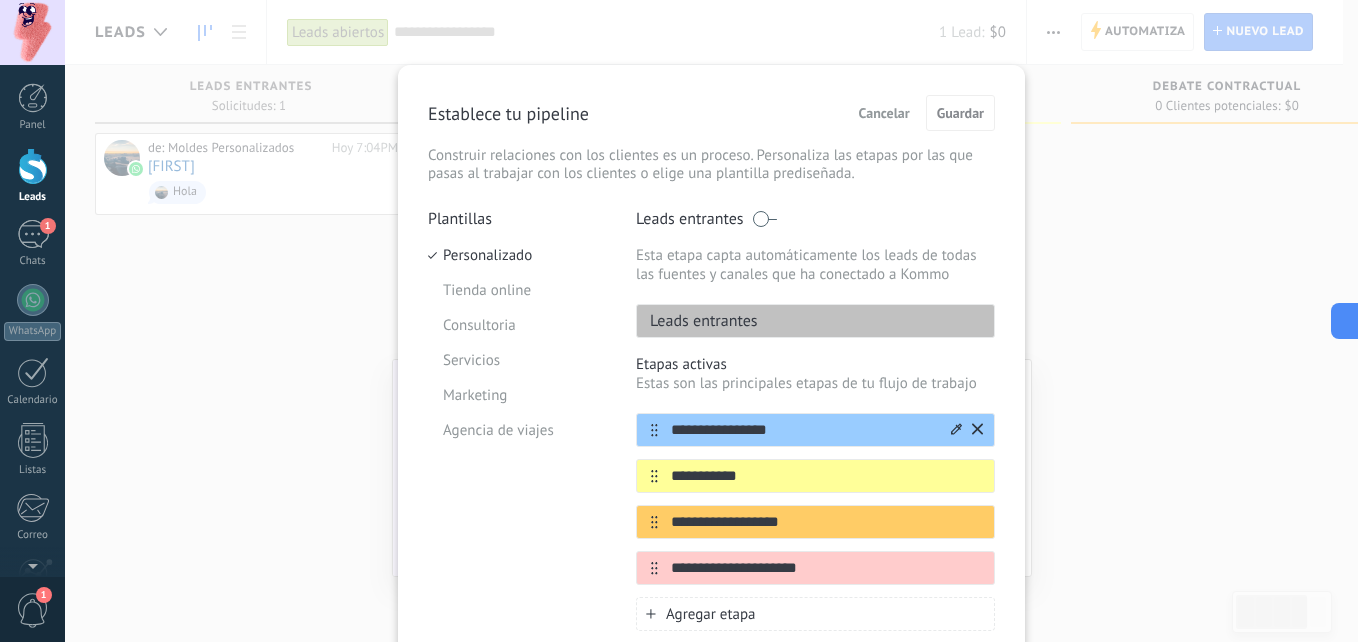 click on "**********" at bounding box center (803, 430) 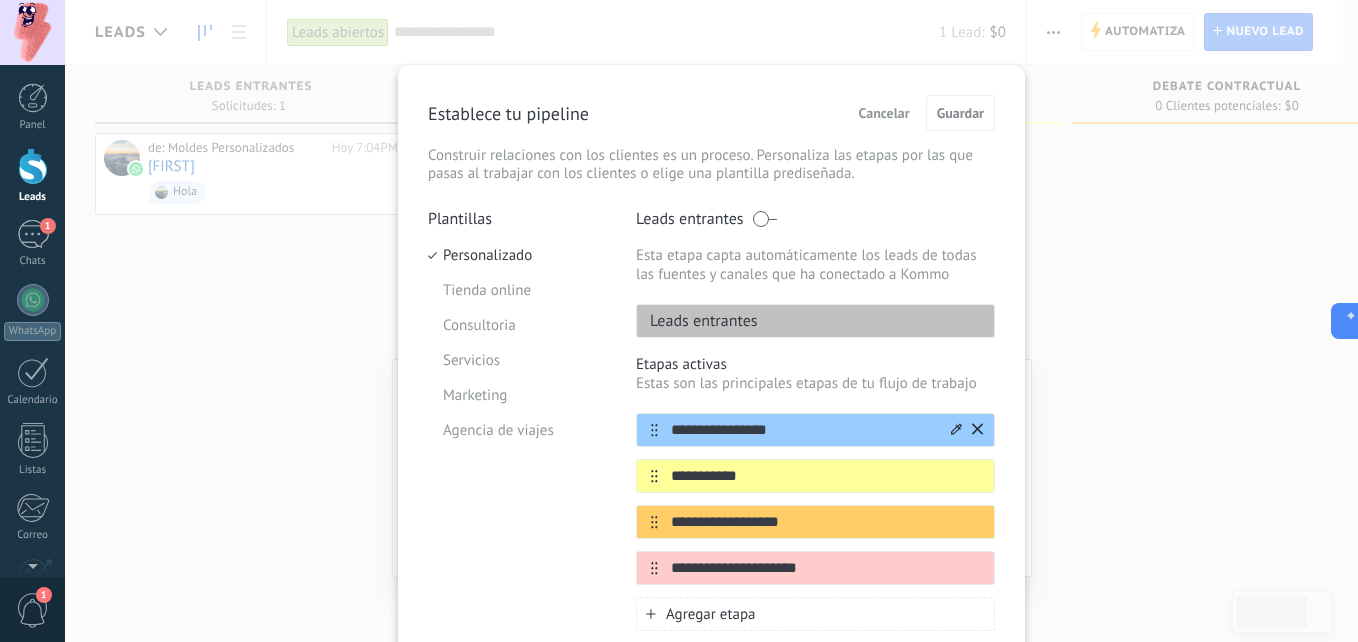 click on "**********" at bounding box center [803, 430] 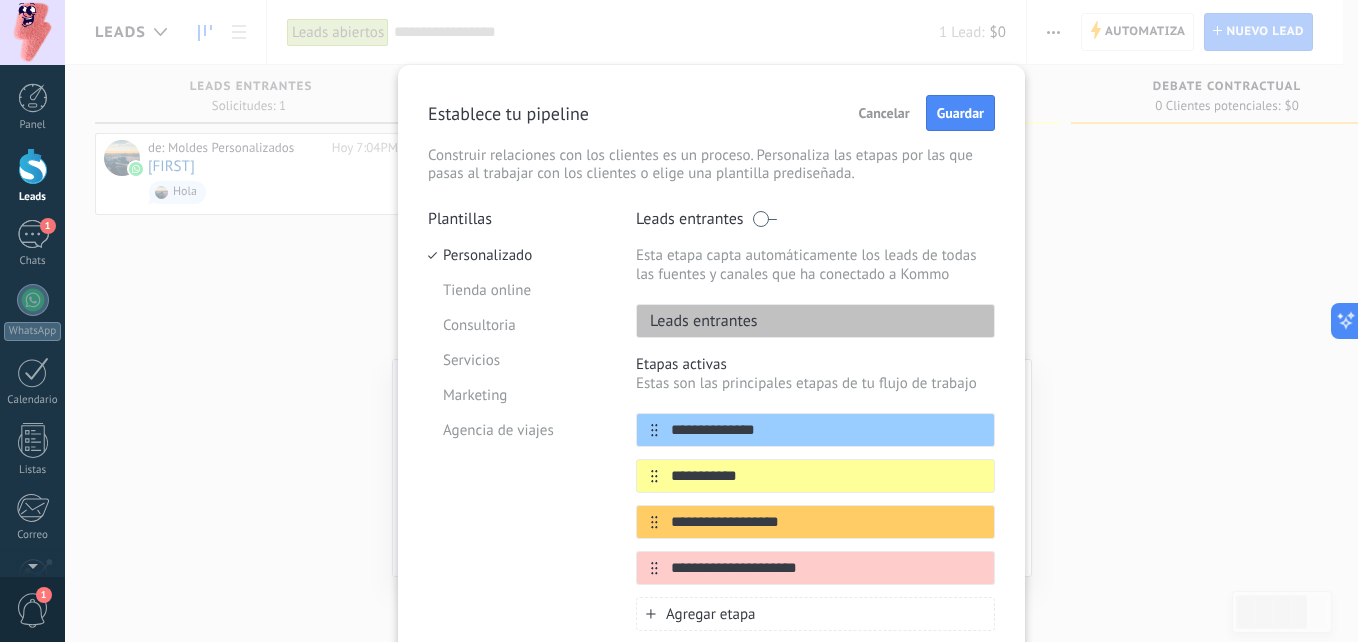 type on "**********" 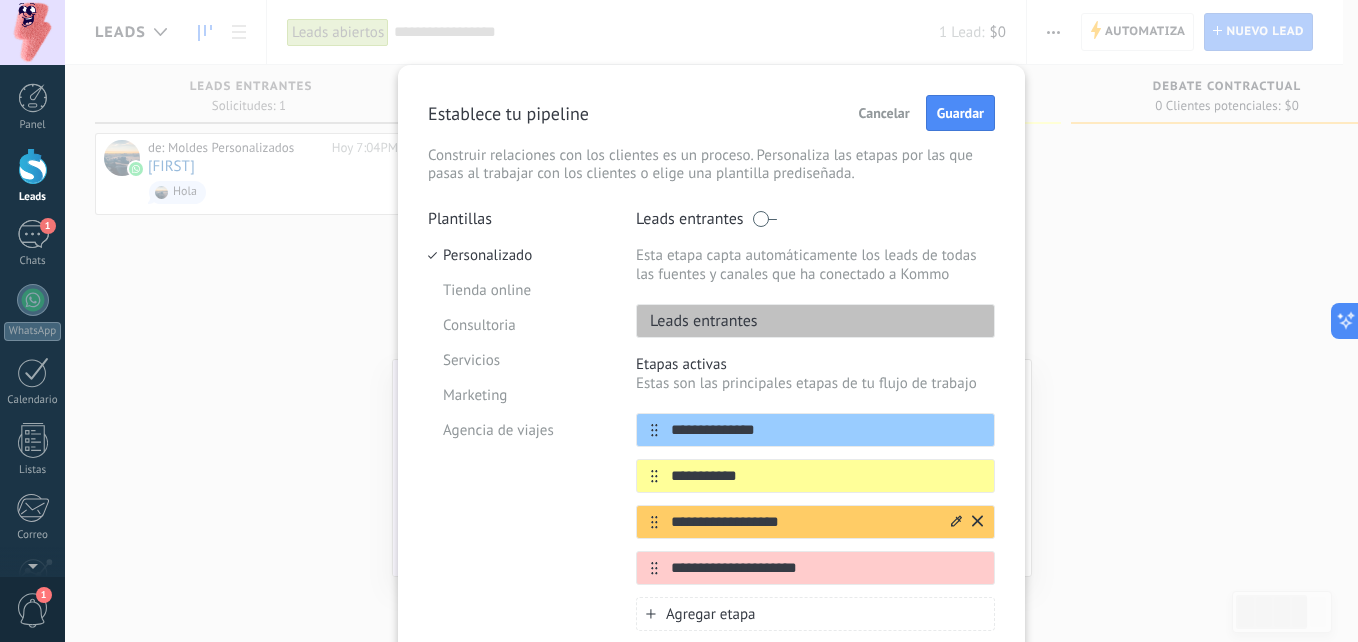 click on "**********" at bounding box center (803, 522) 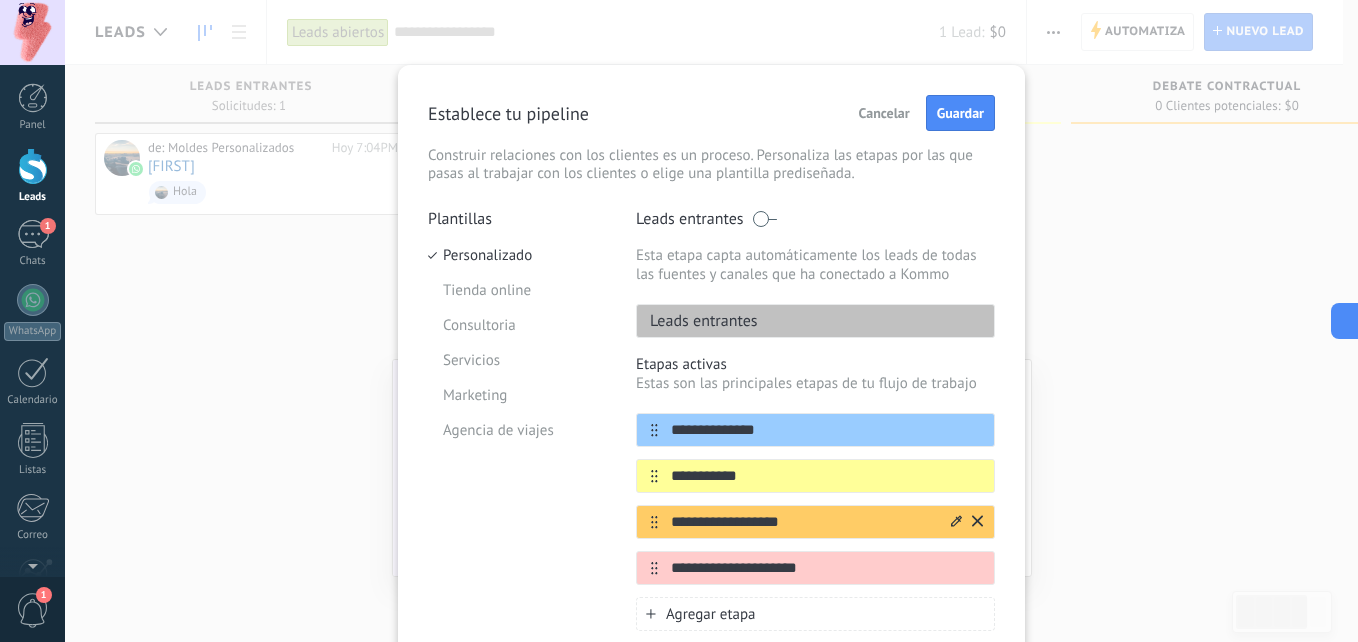 click on "**********" at bounding box center [803, 522] 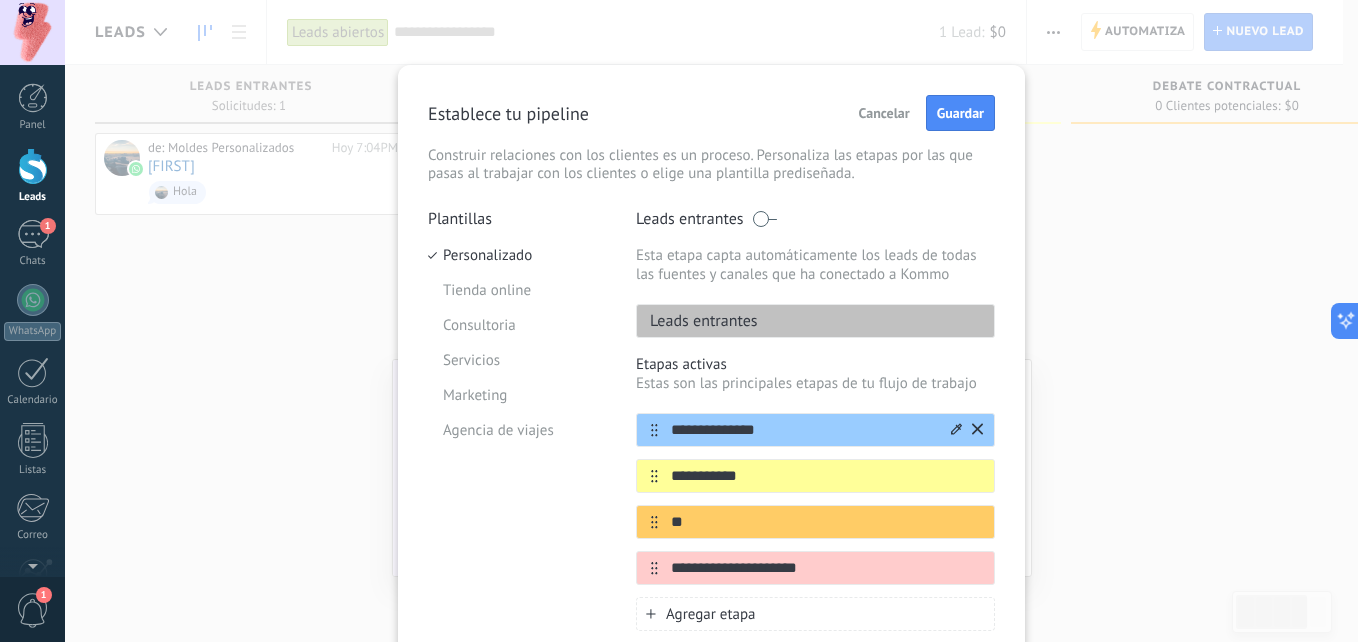 type on "*" 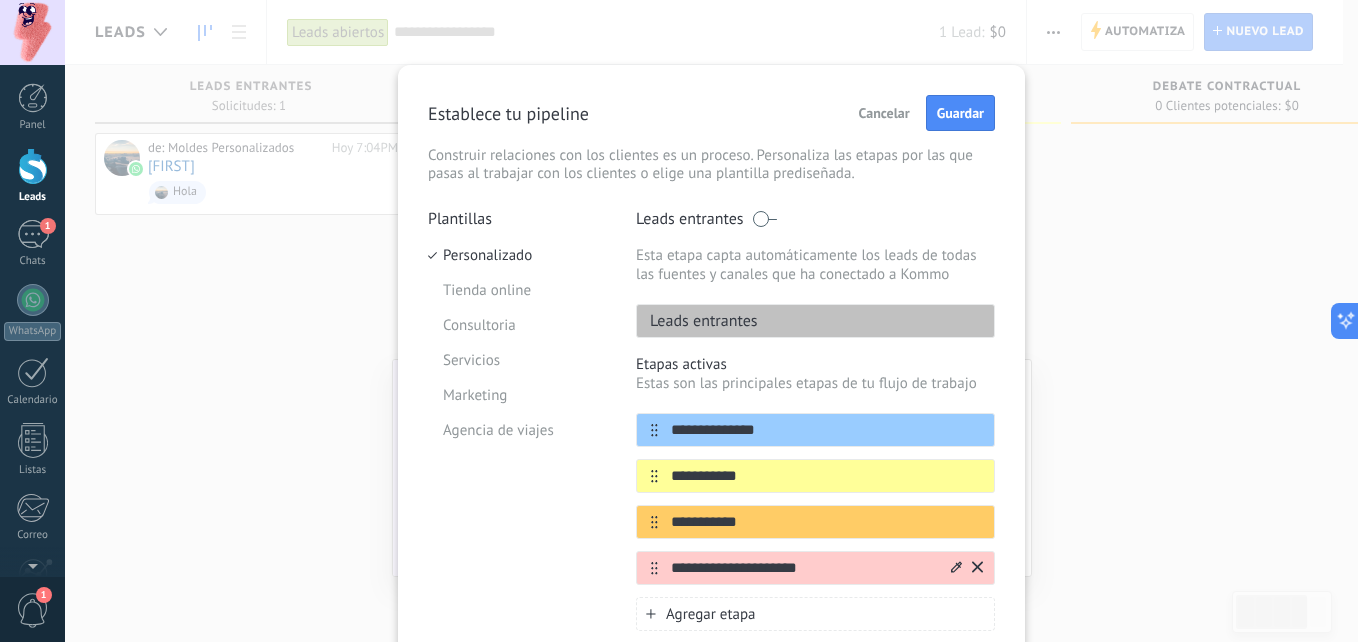 type on "**********" 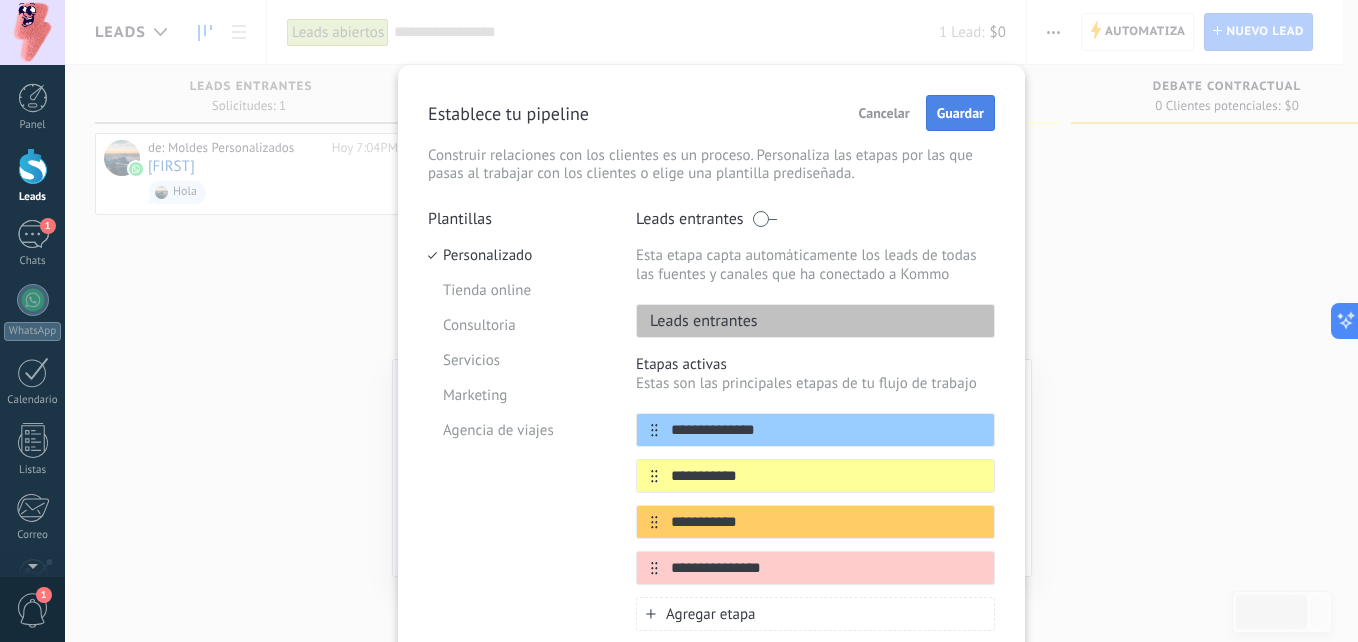 type on "**********" 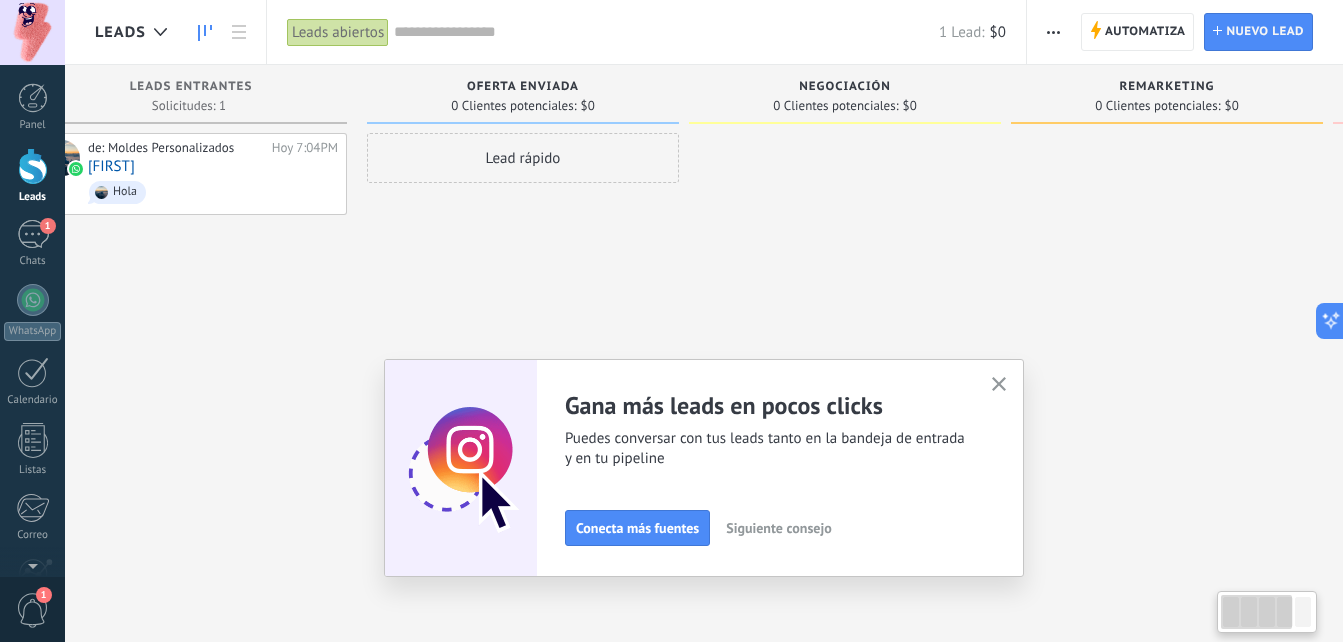 scroll, scrollTop: 0, scrollLeft: 0, axis: both 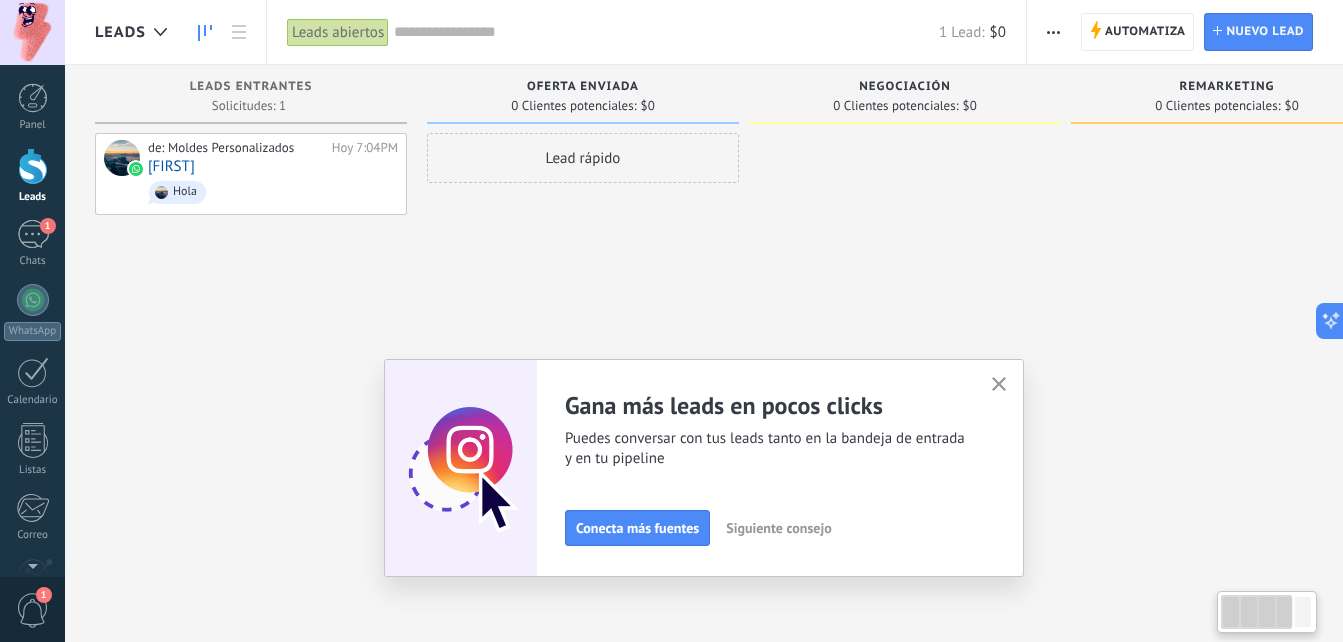 drag, startPoint x: 869, startPoint y: 327, endPoint x: 933, endPoint y: 293, distance: 72.47068 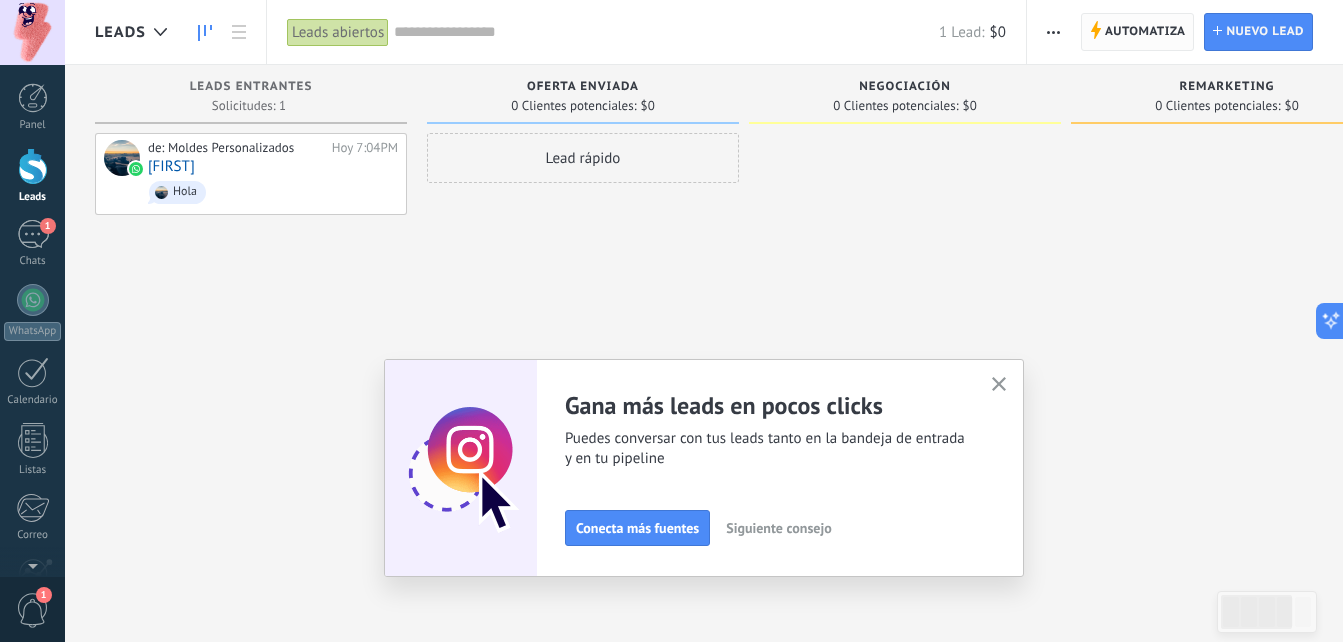 click on "Automatiza" at bounding box center (1145, 32) 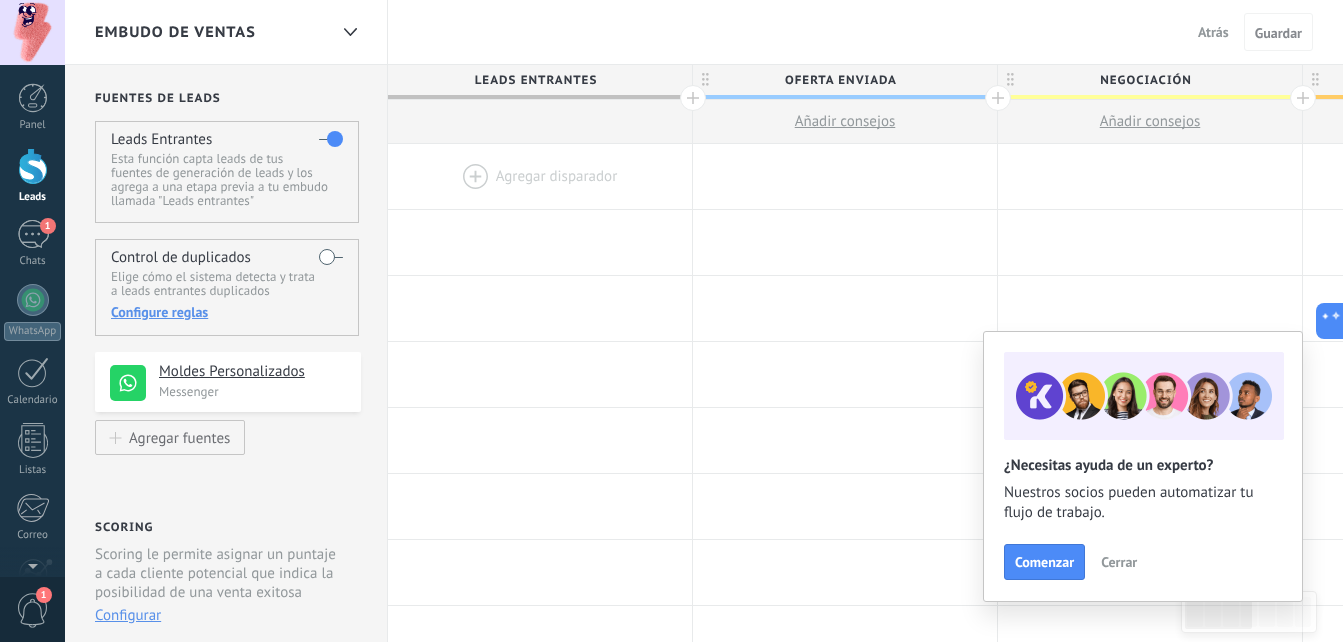 click at bounding box center [540, 176] 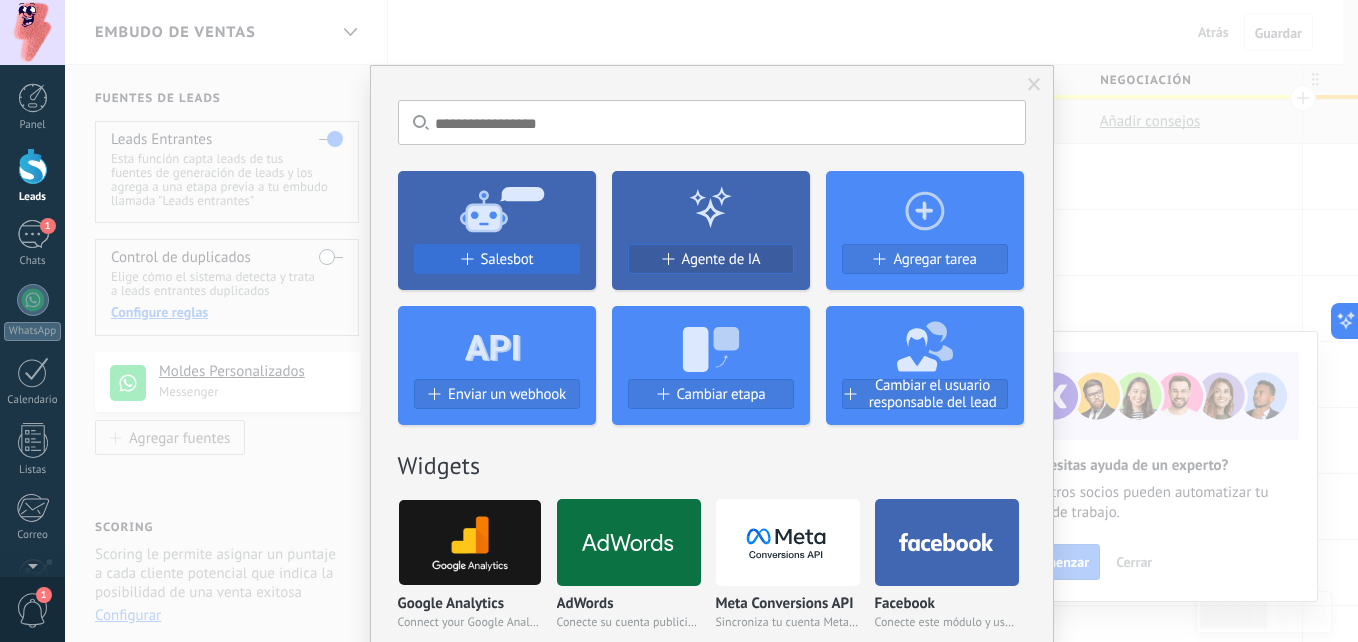 click on "Salesbot" at bounding box center (507, 259) 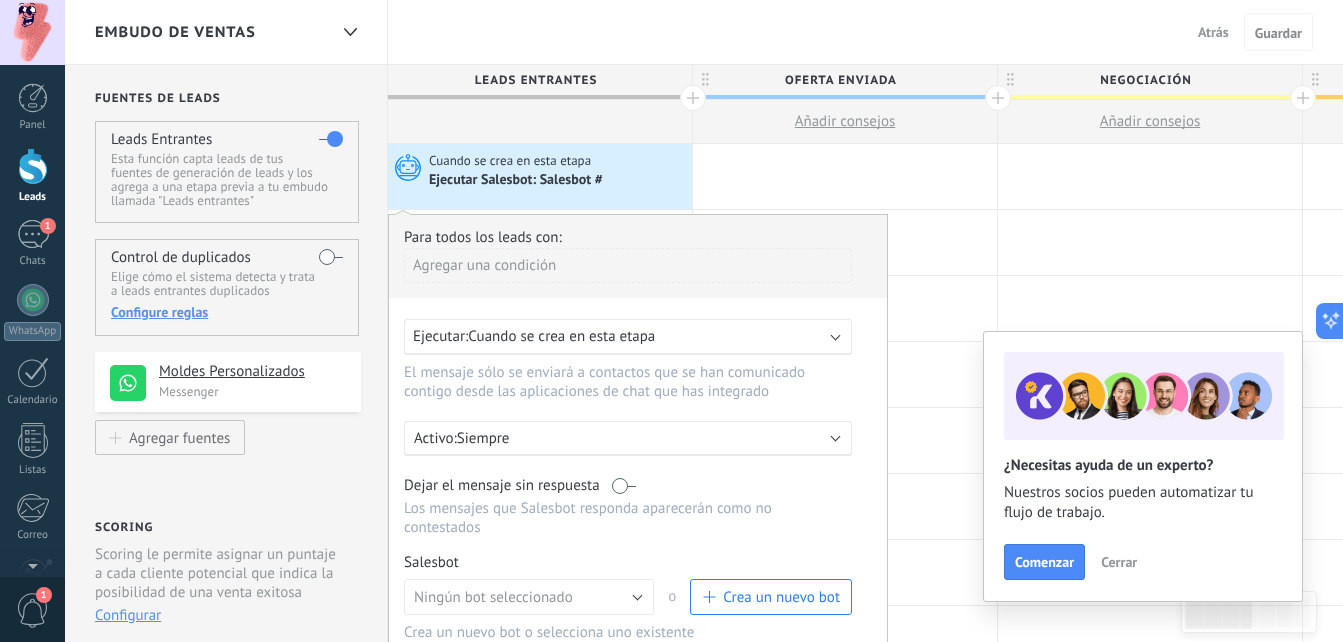 click on "Ejecutar:  Cuando se crea en esta etapa" at bounding box center (628, 337) 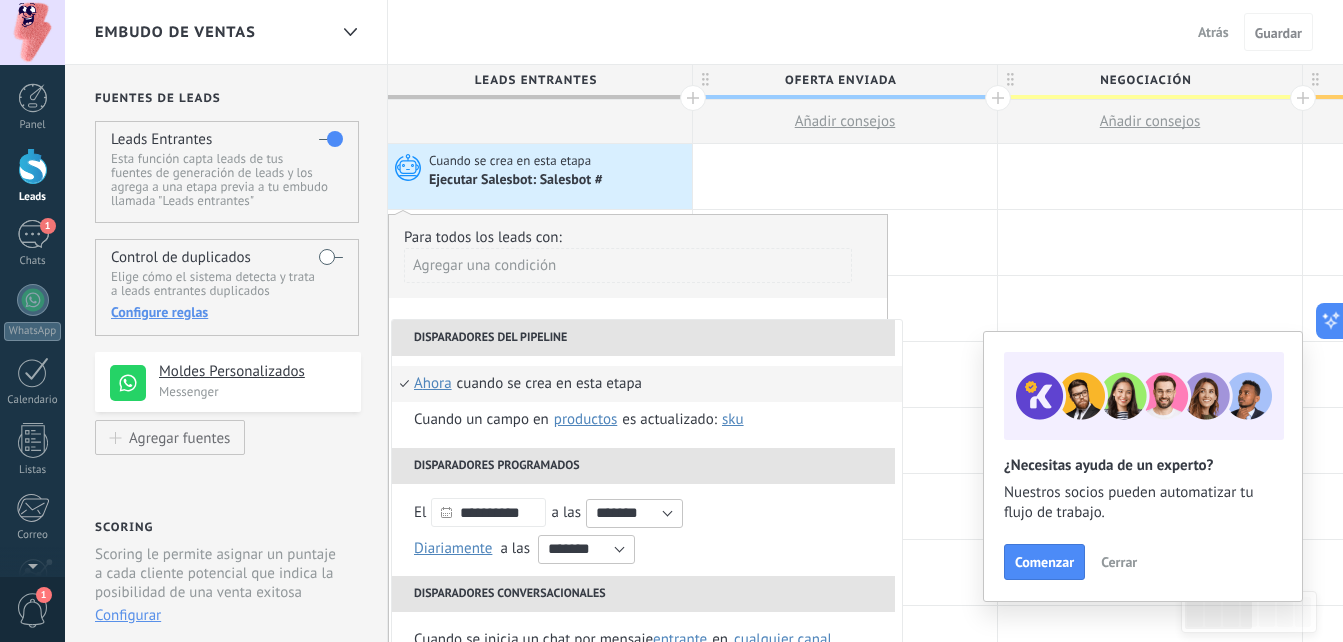 click on "**********" at bounding box center (638, 484) 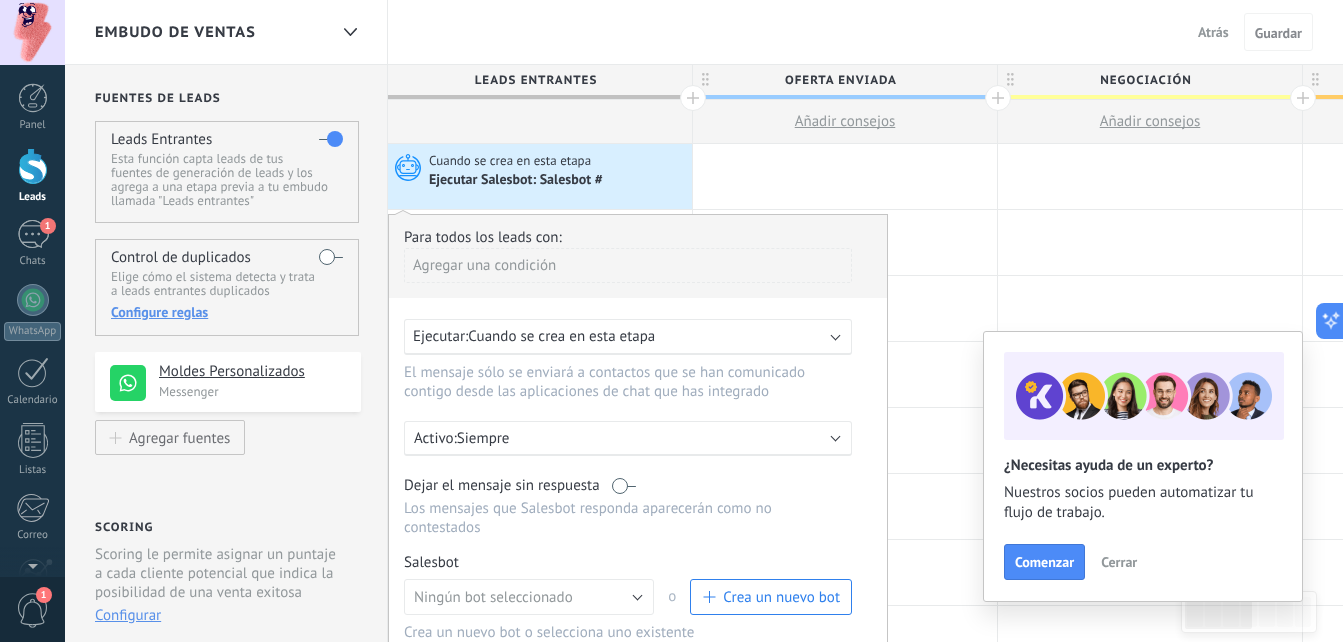 scroll, scrollTop: 100, scrollLeft: 0, axis: vertical 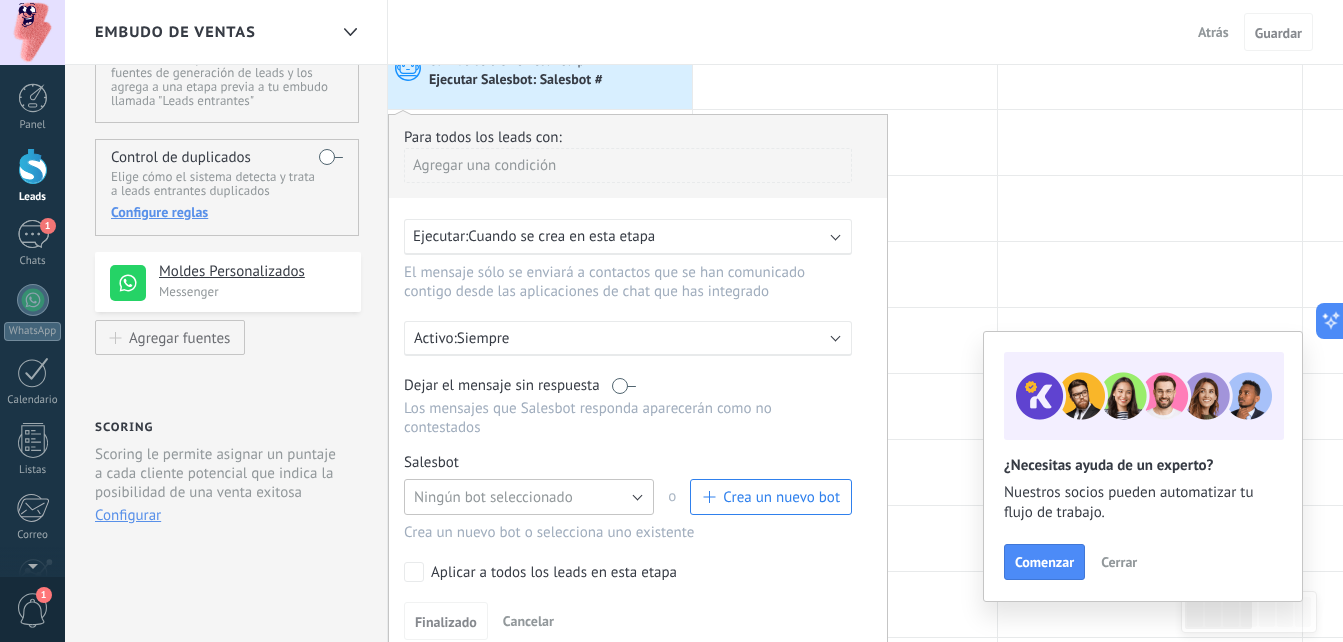 click on "Ningún bot seleccionado" at bounding box center (529, 497) 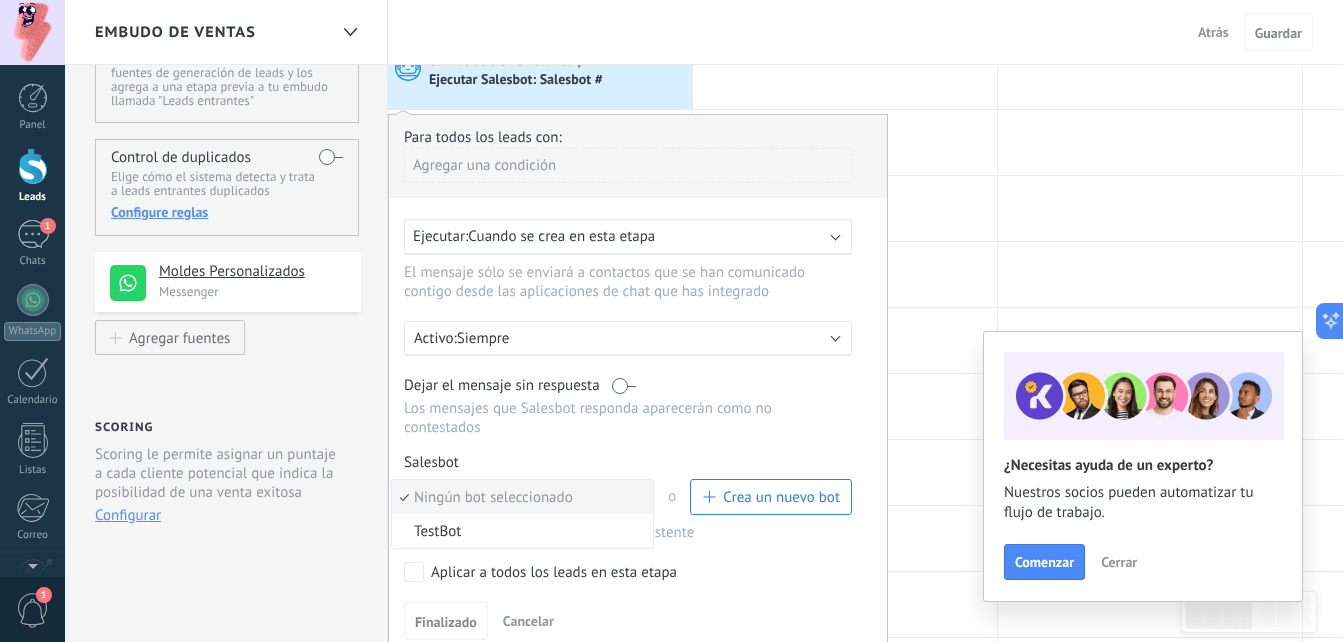 click on "Ningún bot seleccionado" at bounding box center [519, 497] 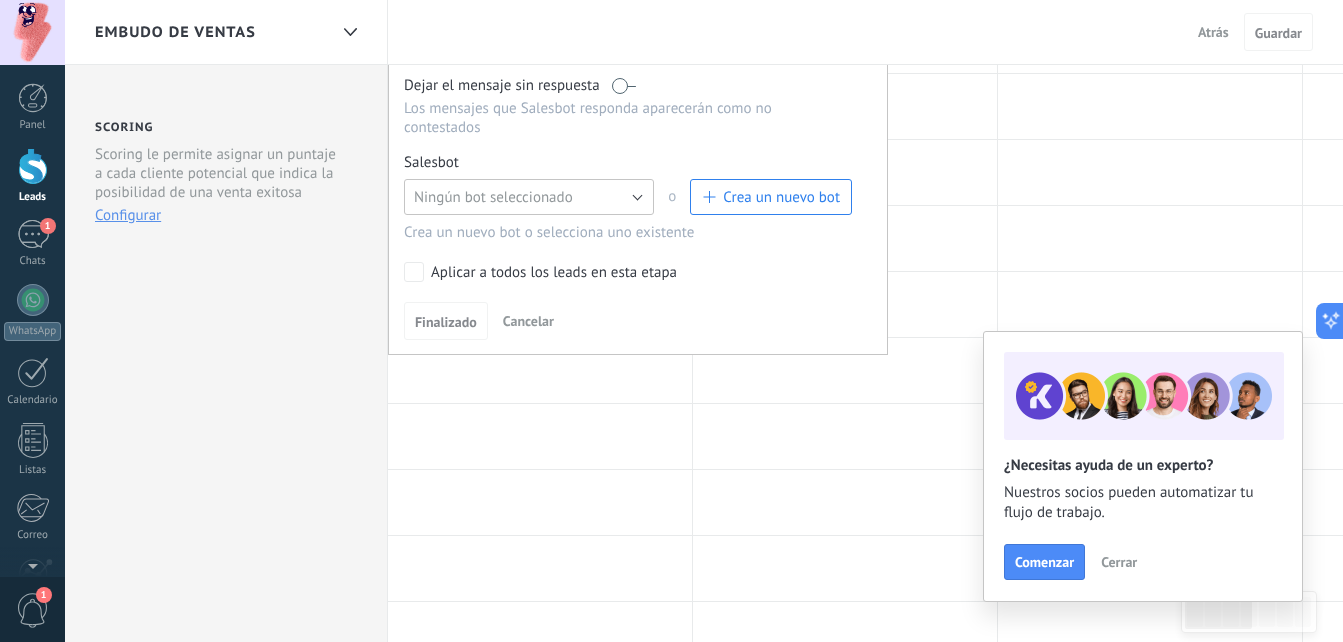 scroll, scrollTop: 0, scrollLeft: 0, axis: both 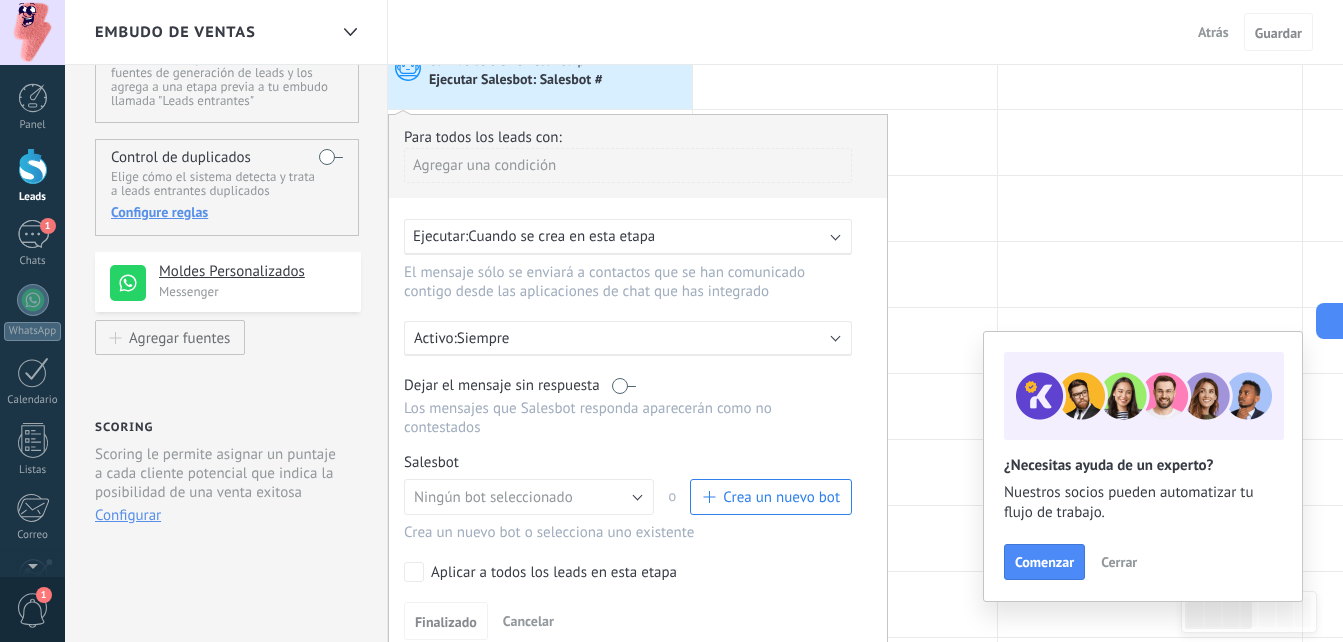 click on "Crea un nuevo bot" at bounding box center [781, 497] 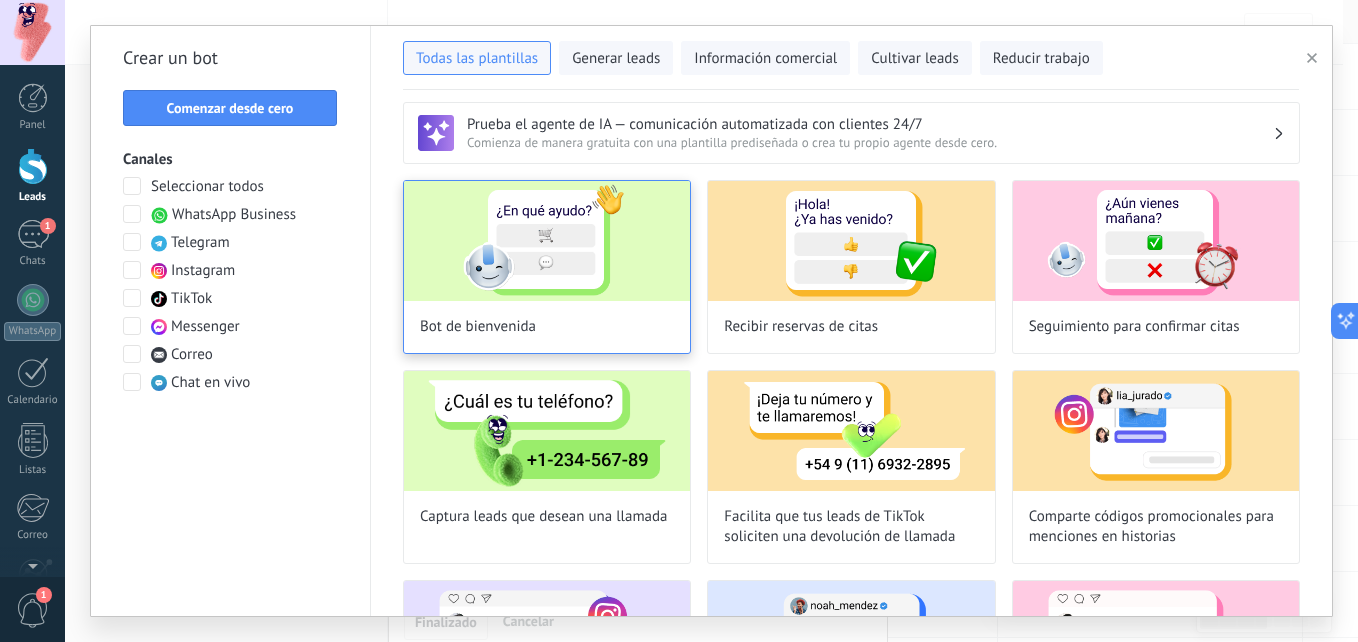 scroll, scrollTop: 0, scrollLeft: 0, axis: both 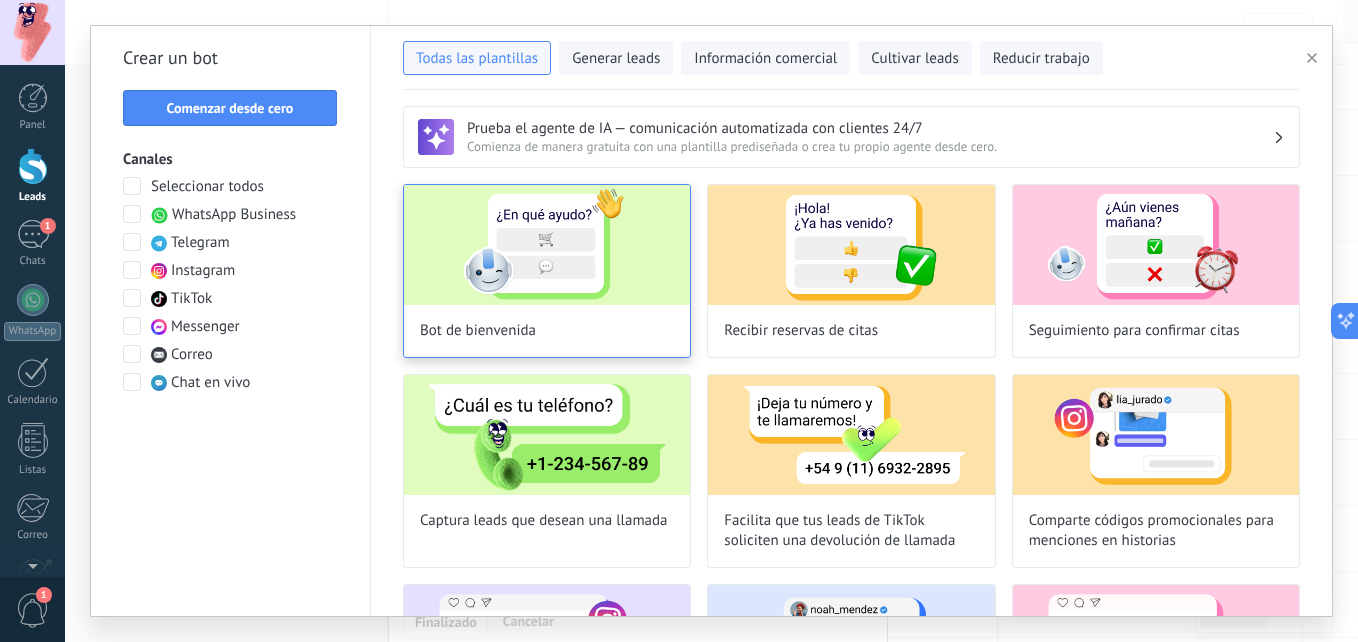 click at bounding box center [547, 245] 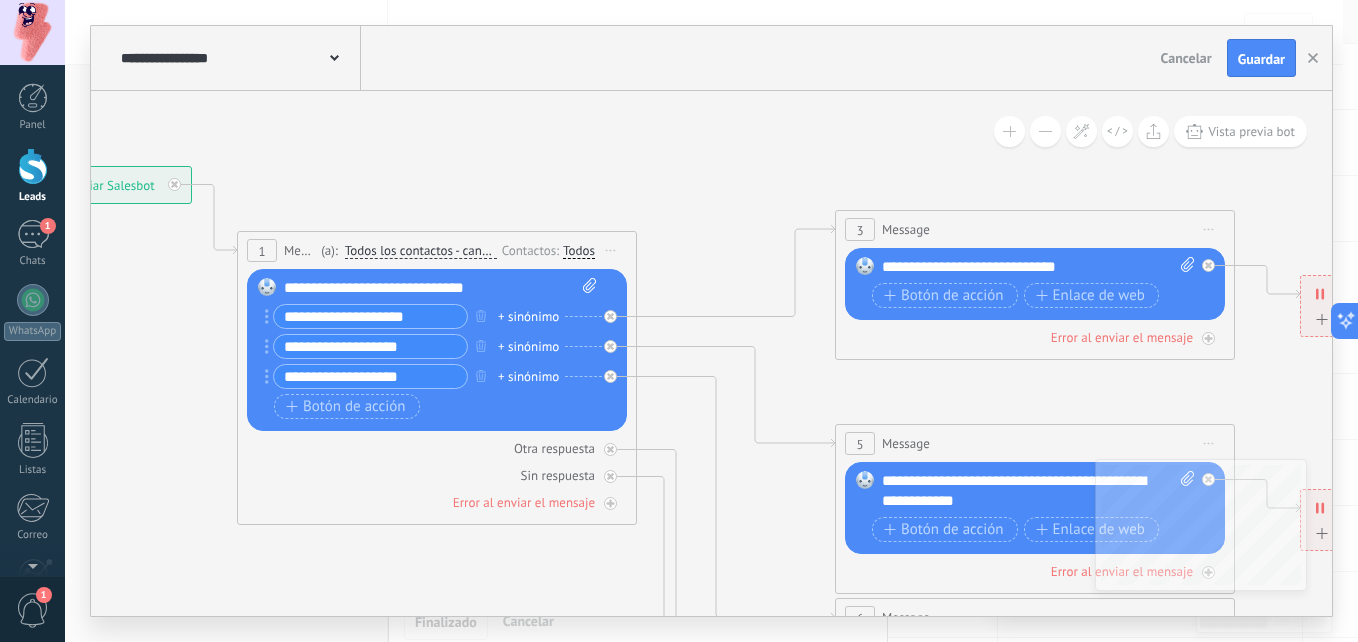drag, startPoint x: 905, startPoint y: 235, endPoint x: 408, endPoint y: 158, distance: 502.9294 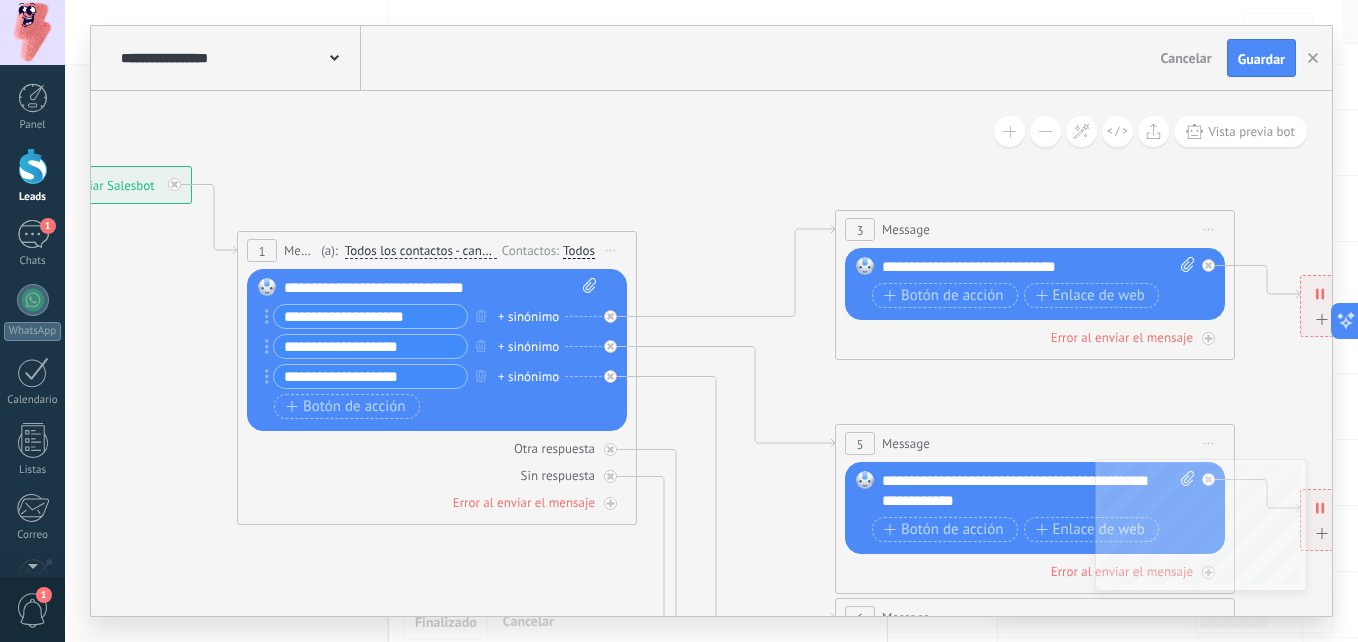 click 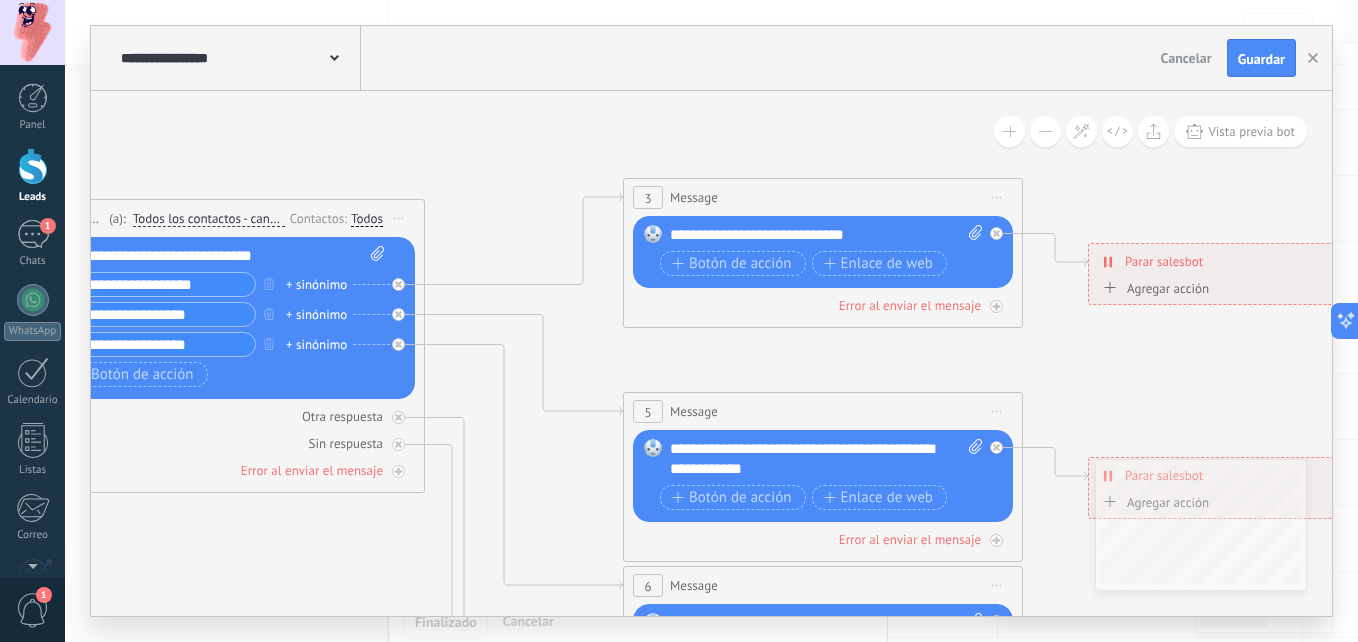 drag, startPoint x: 638, startPoint y: 164, endPoint x: 429, endPoint y: 133, distance: 211.28653 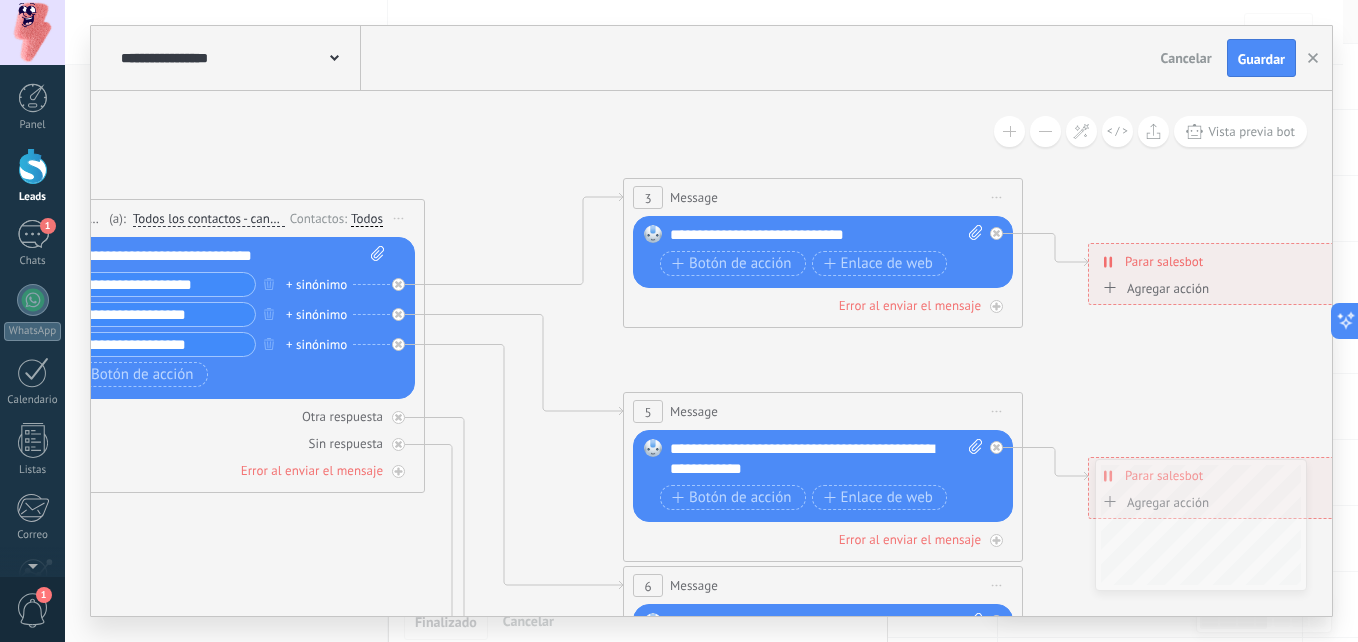 click 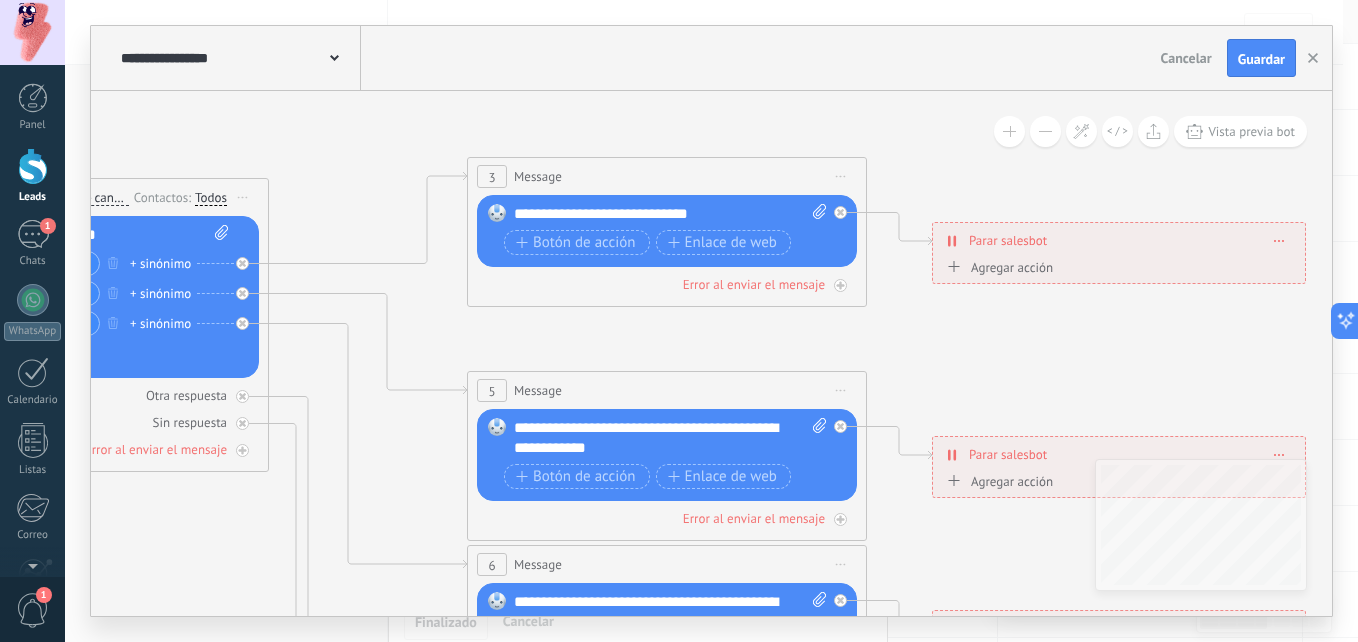 drag, startPoint x: 537, startPoint y: 169, endPoint x: 356, endPoint y: 142, distance: 183.00273 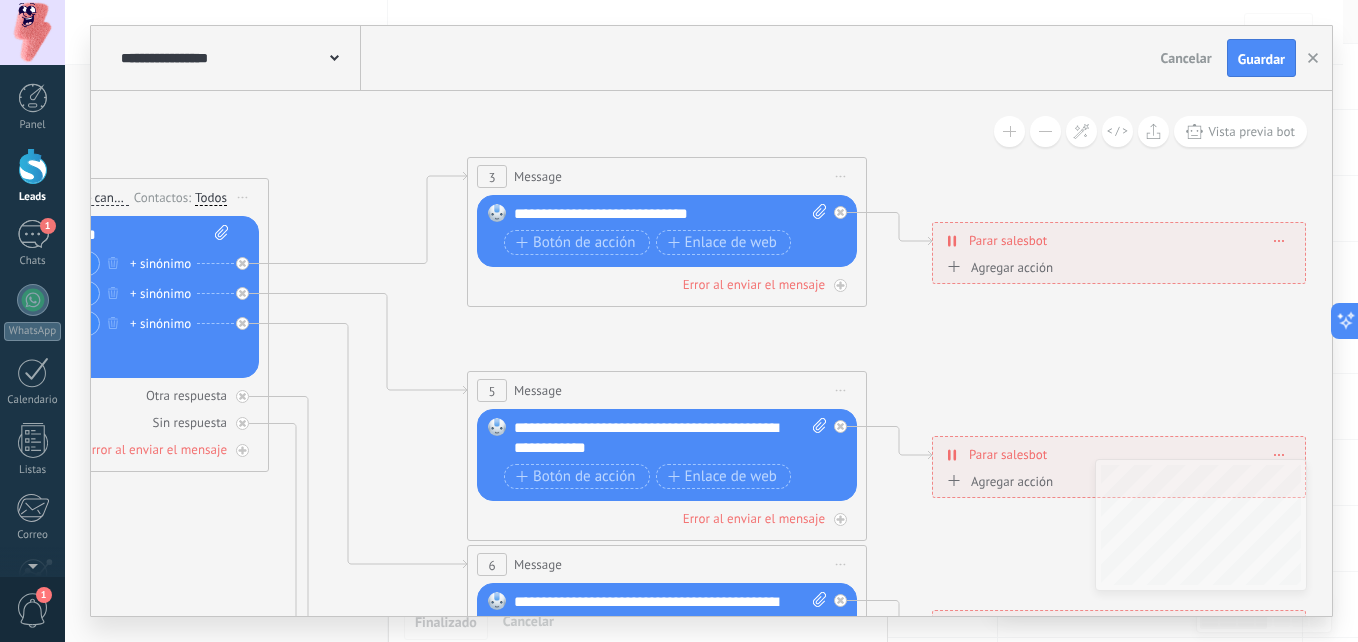 click 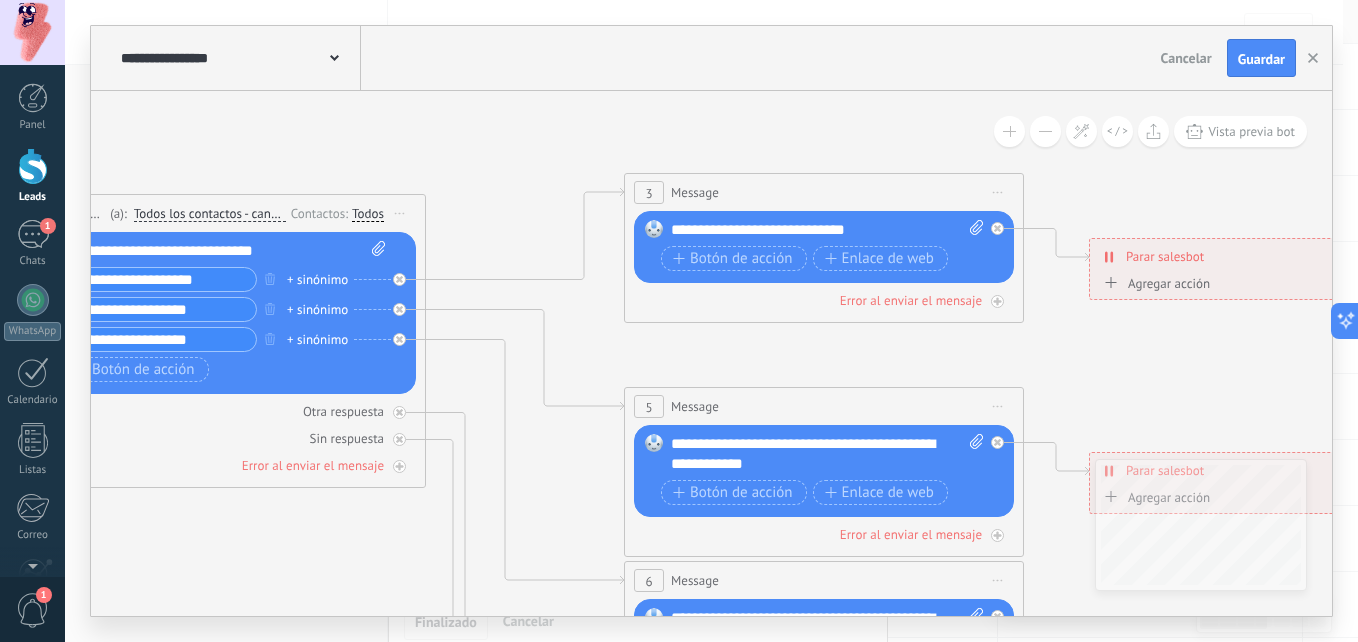 drag, startPoint x: 1038, startPoint y: 386, endPoint x: 1226, endPoint y: 408, distance: 189.28285 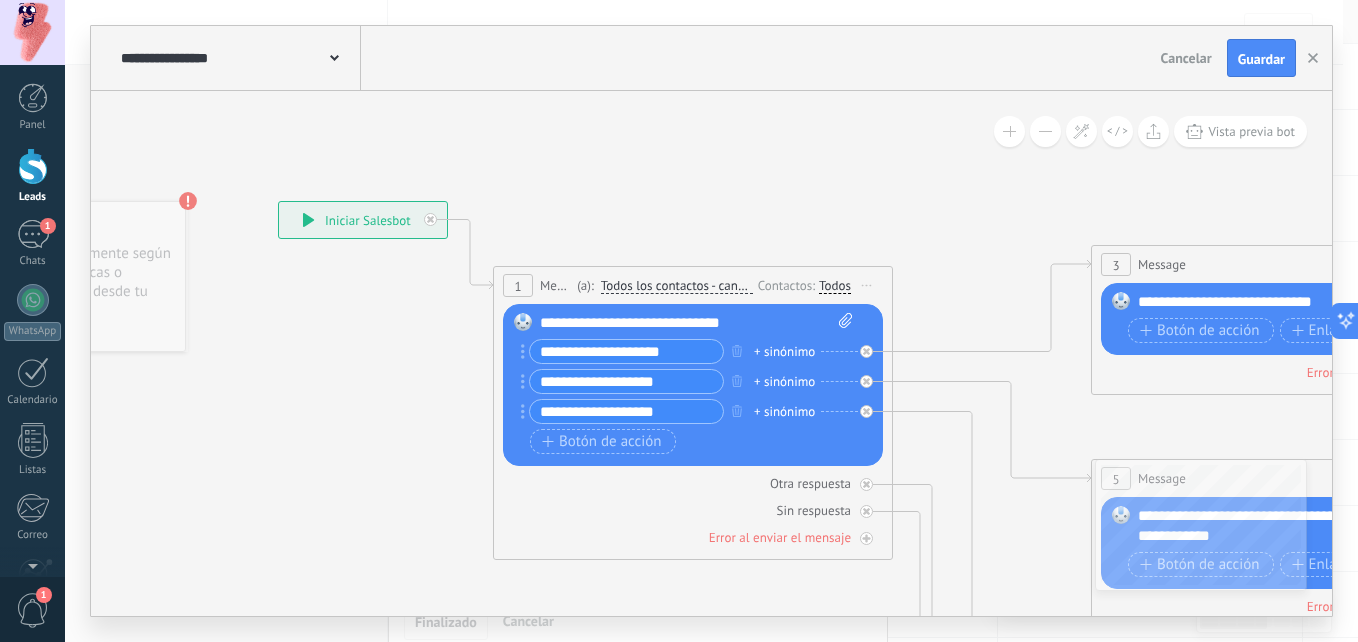 drag, startPoint x: 497, startPoint y: 136, endPoint x: 906, endPoint y: 204, distance: 414.6143 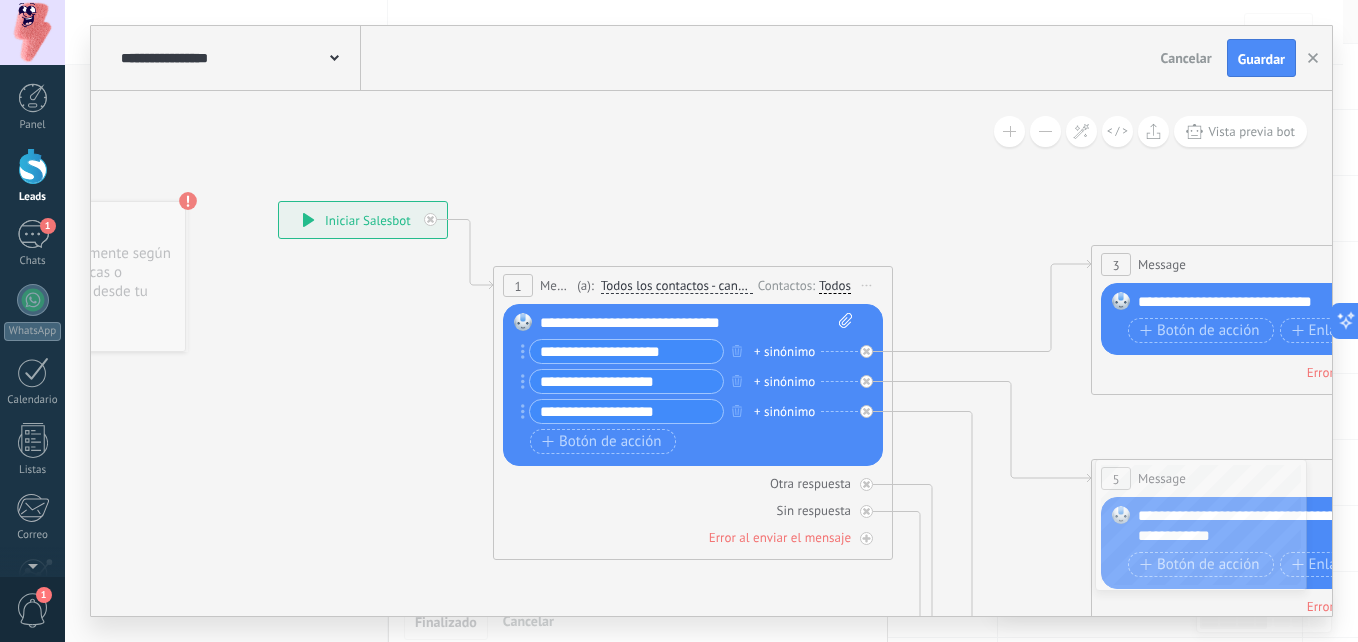 click 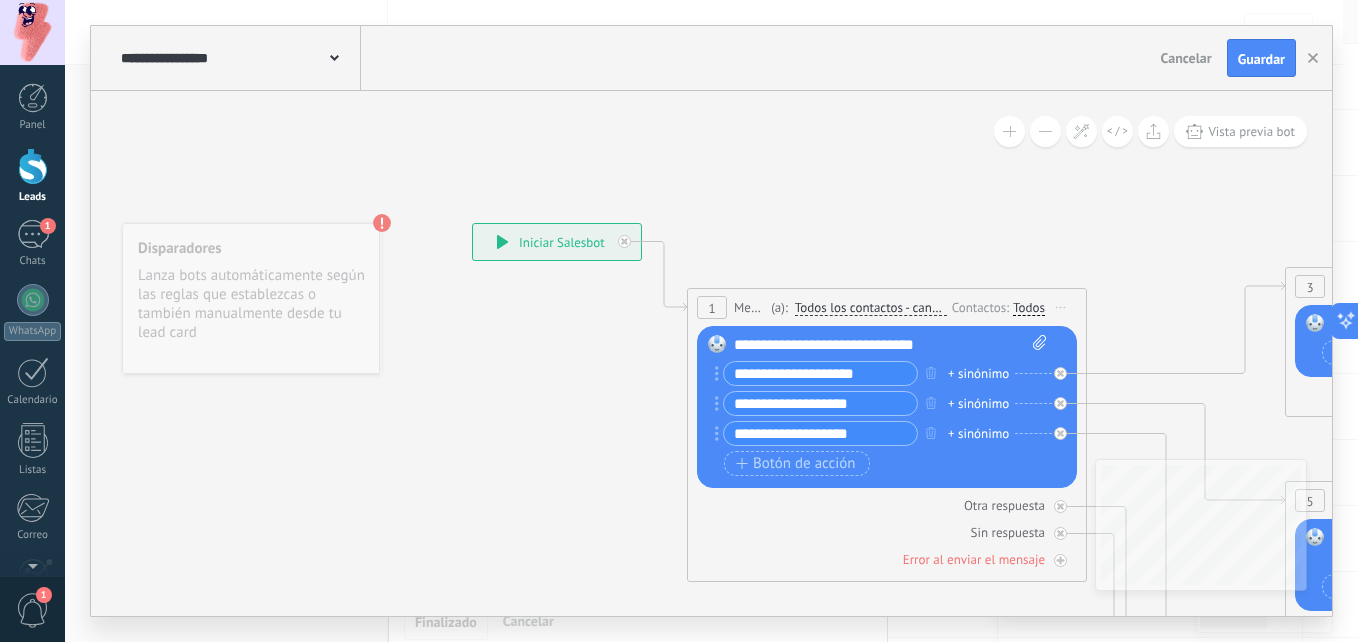 drag, startPoint x: 670, startPoint y: 161, endPoint x: 861, endPoint y: 182, distance: 192.15099 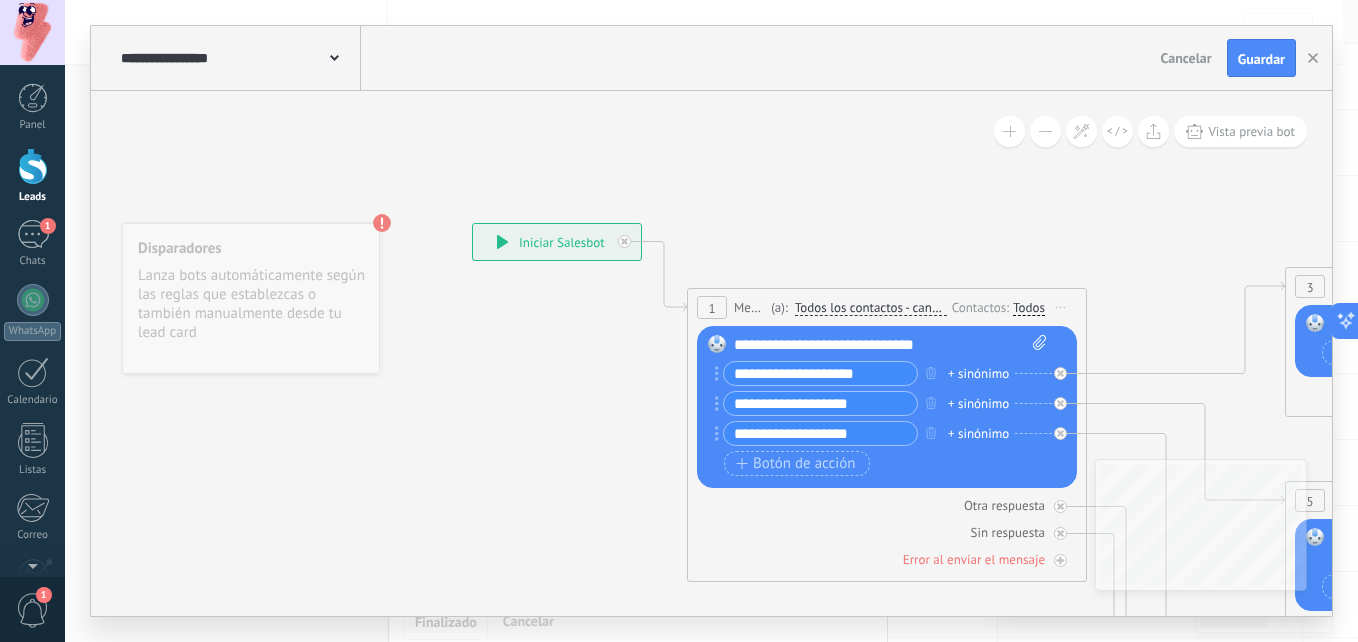 click 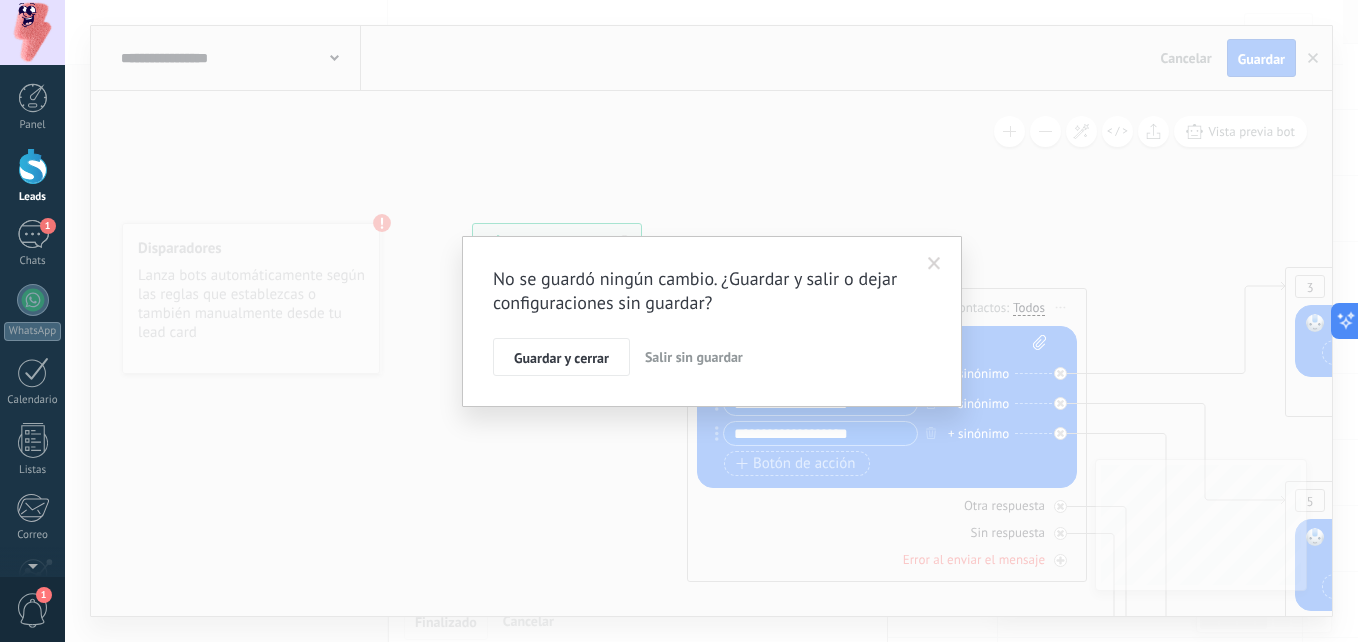 click on "Salir sin guardar" at bounding box center (694, 357) 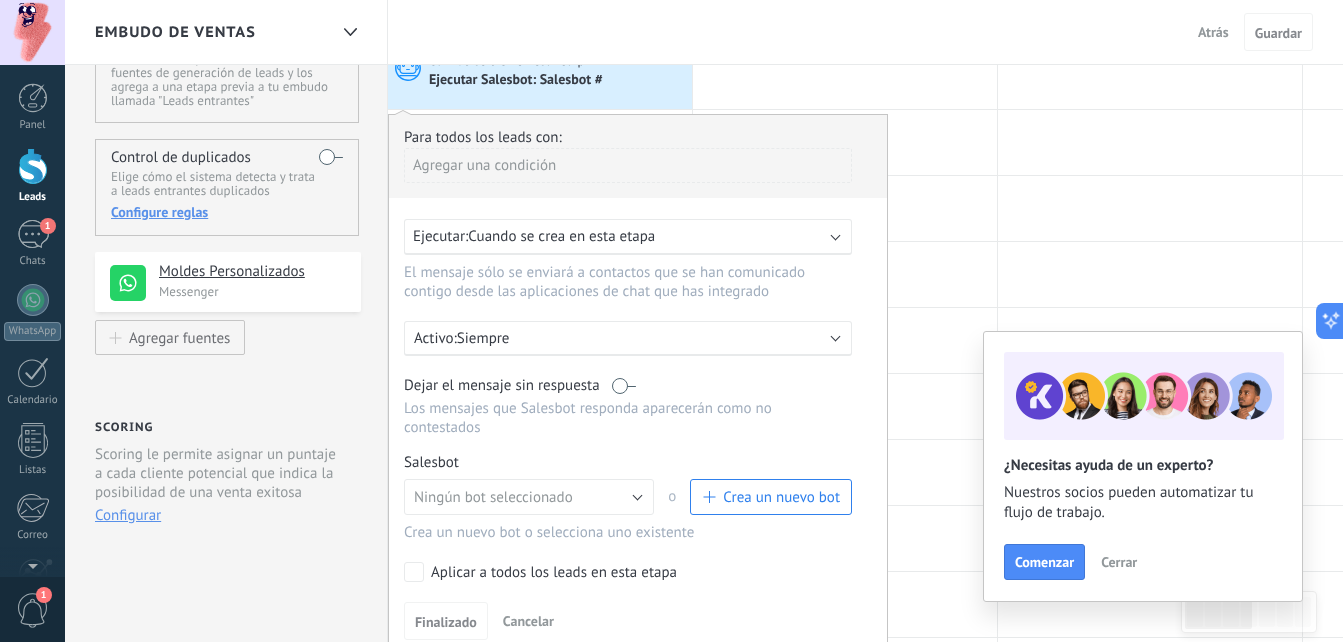 click on "Crea un nuevo bot" at bounding box center (781, 497) 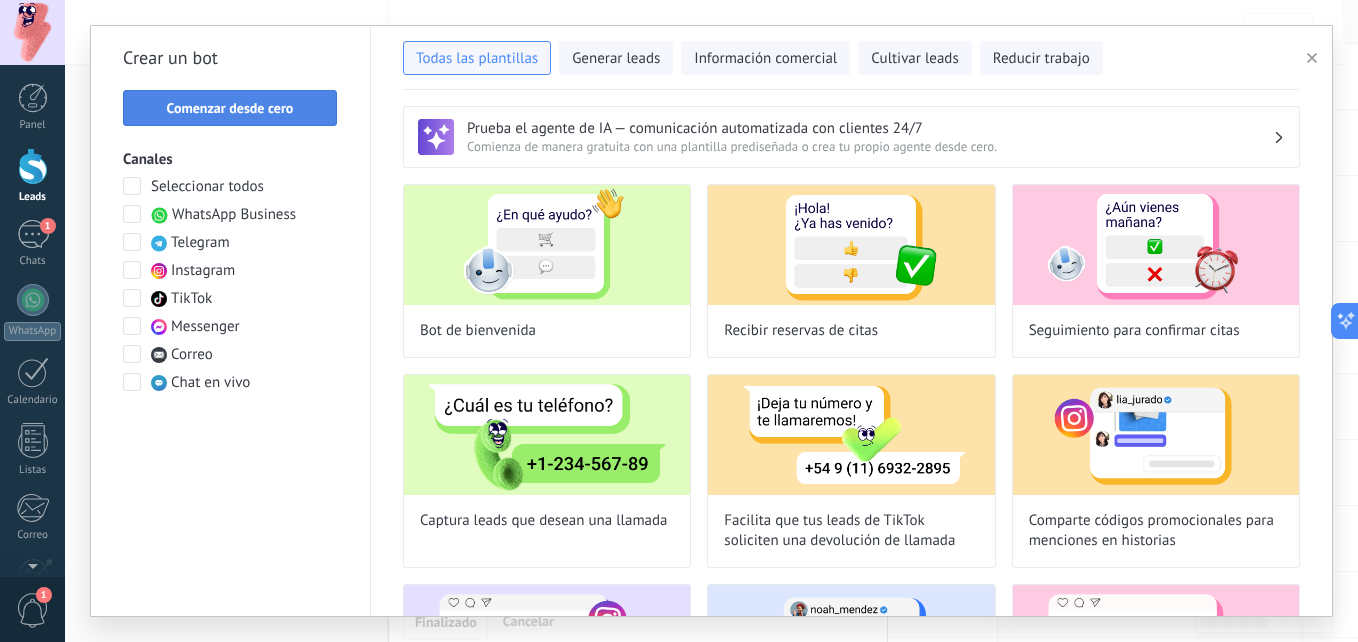 click on "Comenzar desde cero" at bounding box center (230, 108) 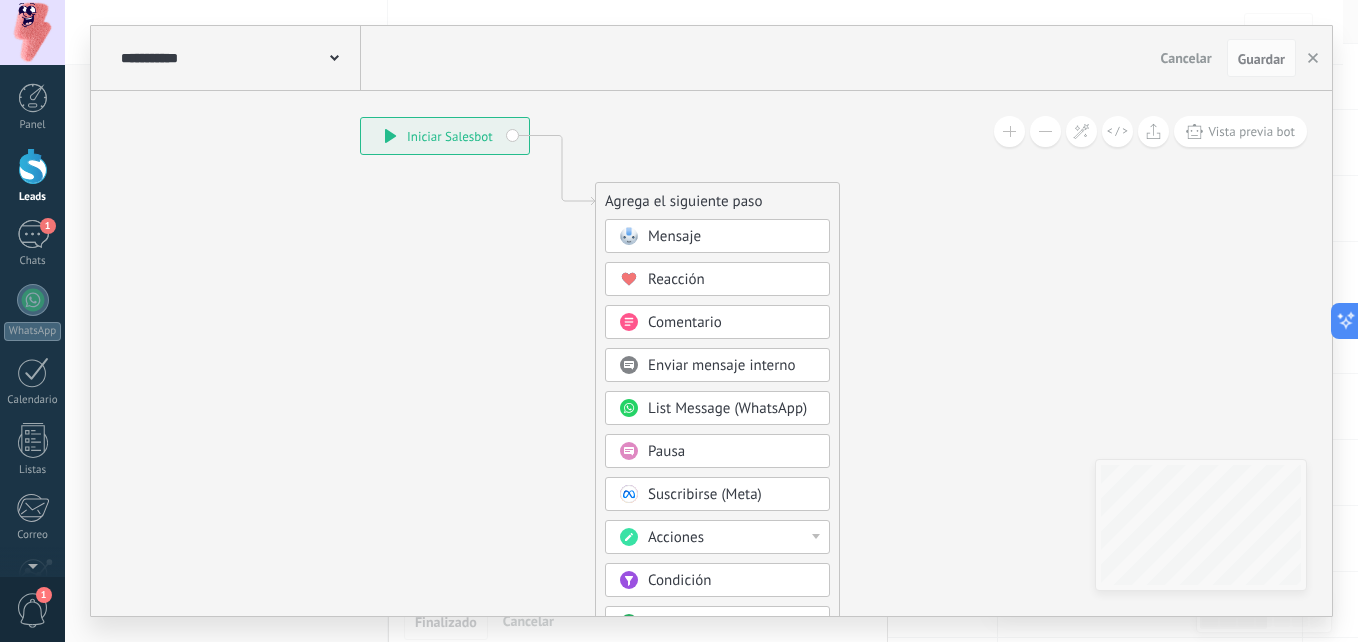 drag, startPoint x: 868, startPoint y: 231, endPoint x: 724, endPoint y: 116, distance: 184.28511 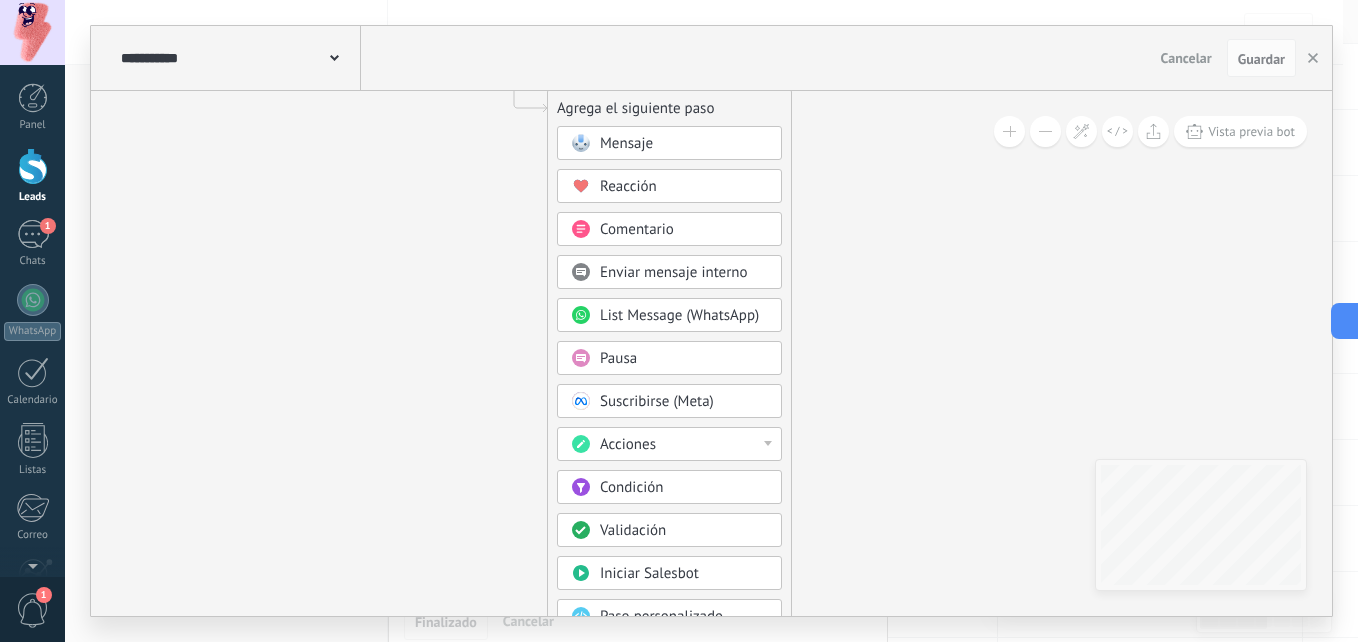 drag, startPoint x: 927, startPoint y: 287, endPoint x: 877, endPoint y: 192, distance: 107.35455 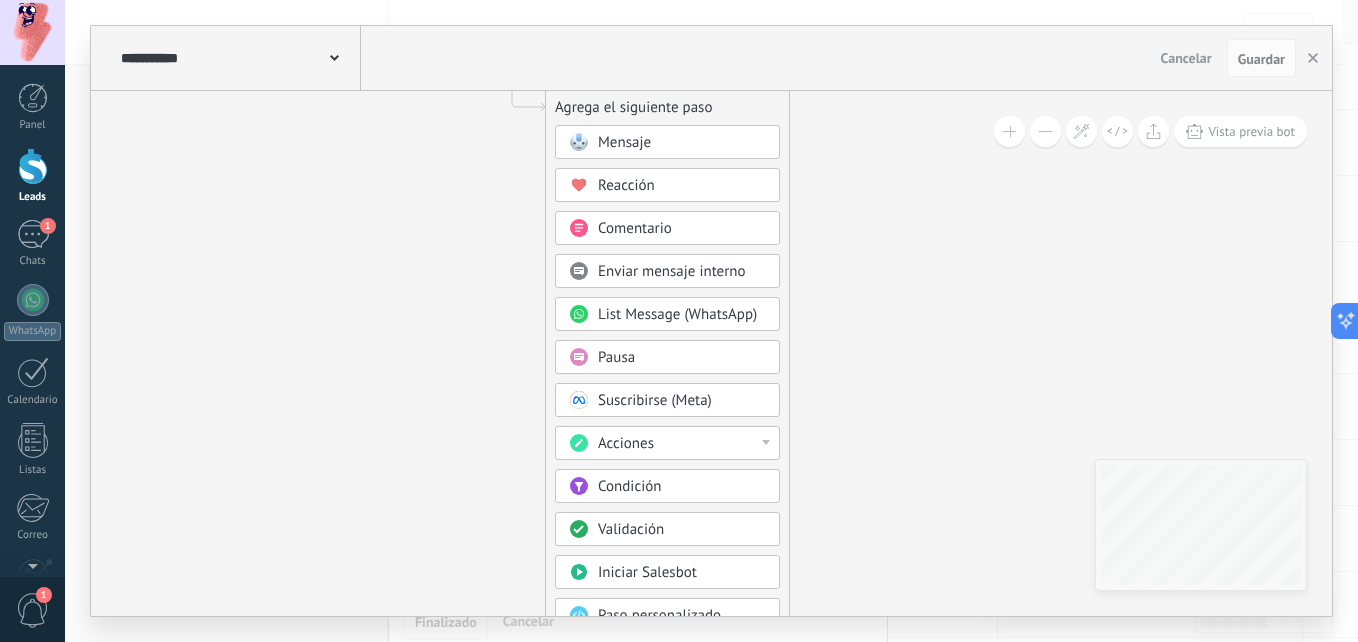 click on "Acciones" at bounding box center (667, 443) 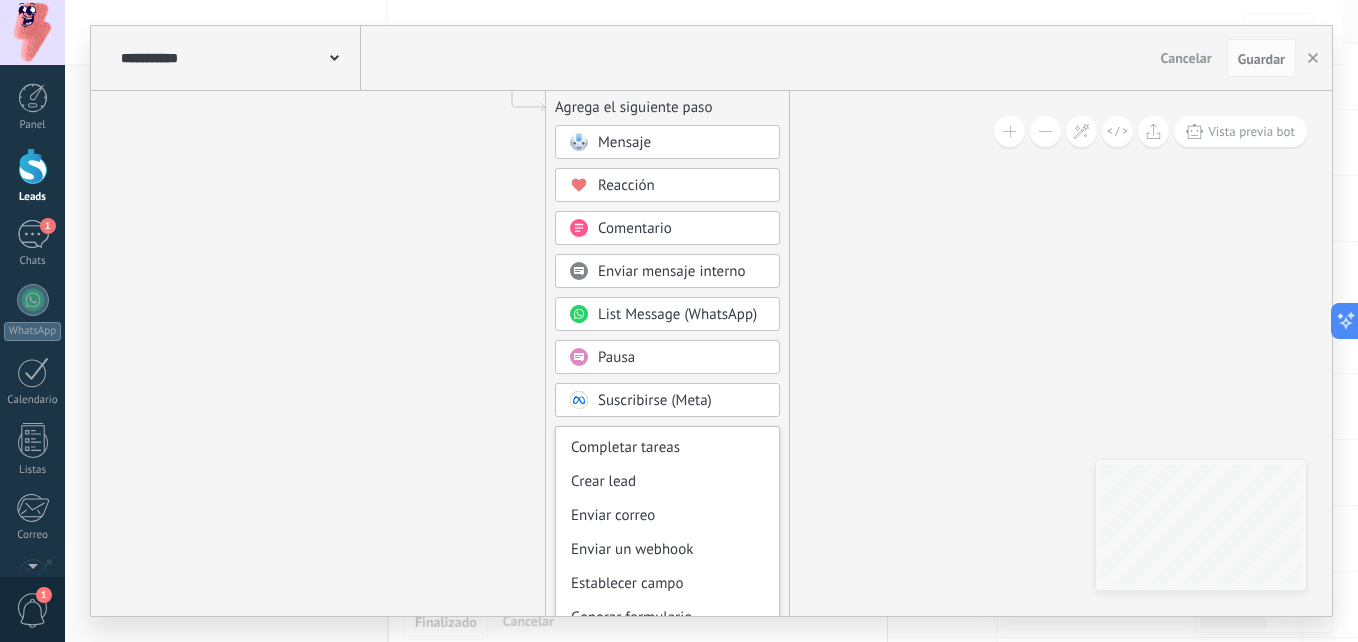 scroll, scrollTop: 278, scrollLeft: 0, axis: vertical 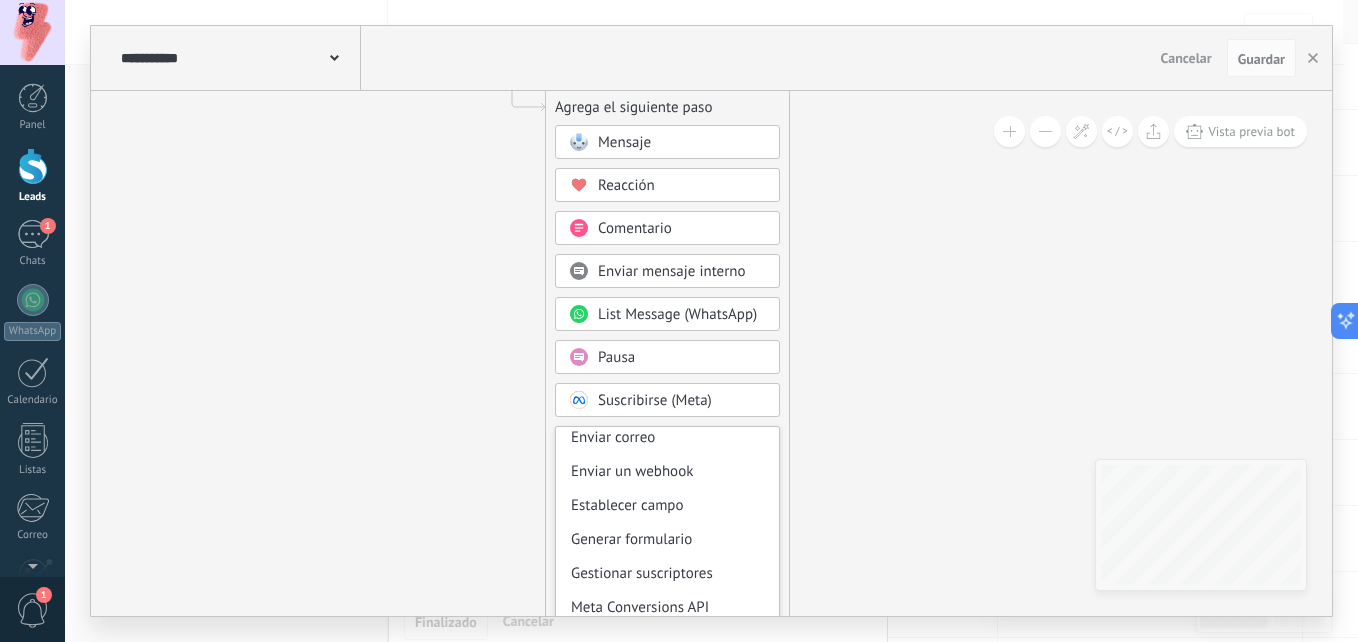 click 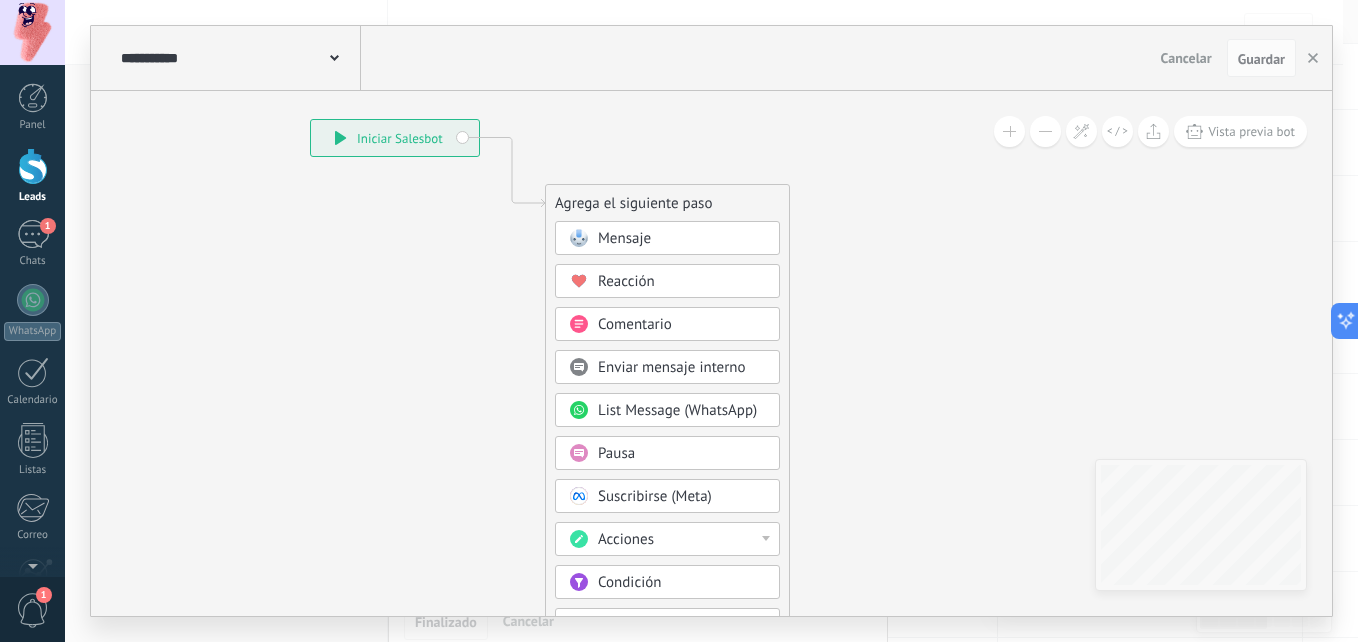 click on "Mensaje" at bounding box center (667, 238) 